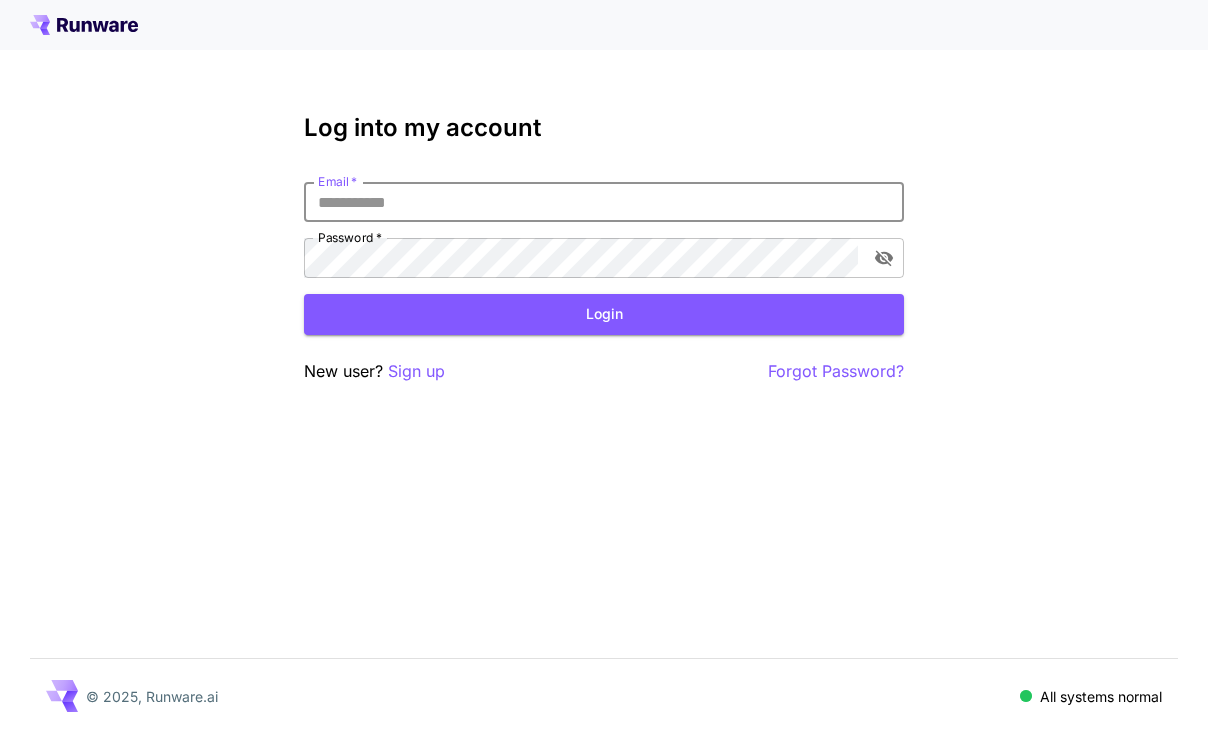 scroll, scrollTop: 0, scrollLeft: 0, axis: both 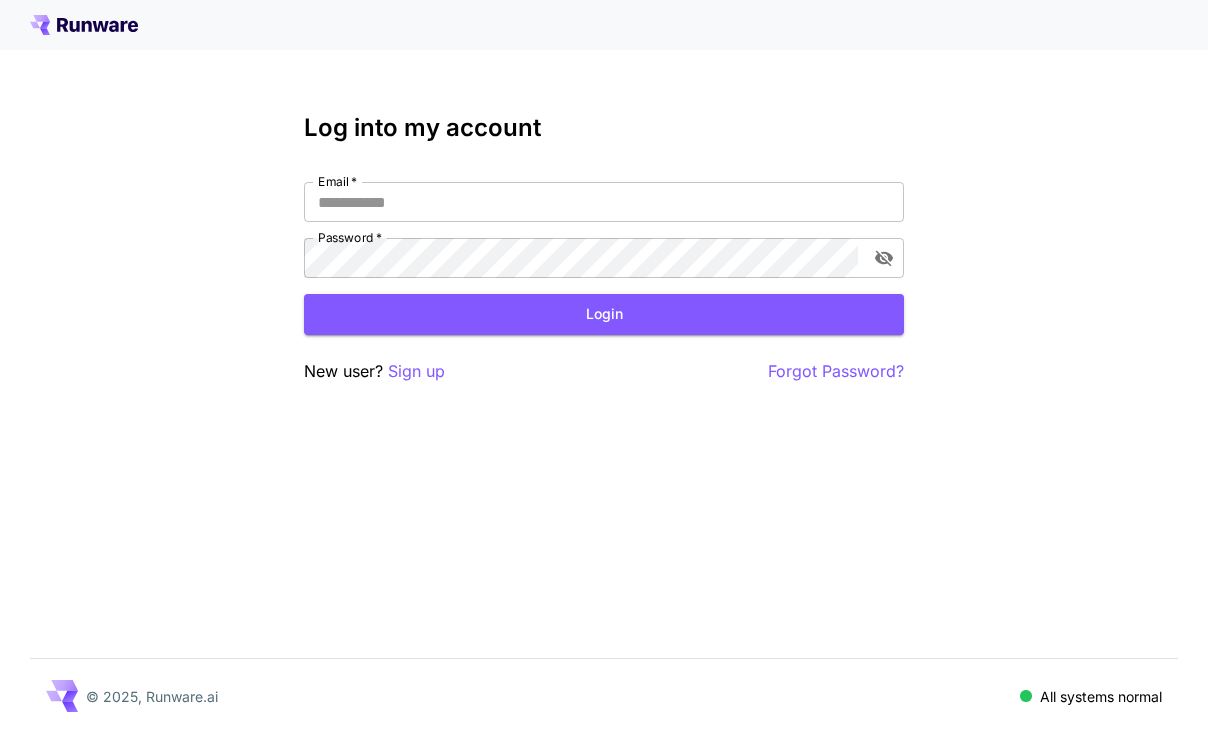 type on "**********" 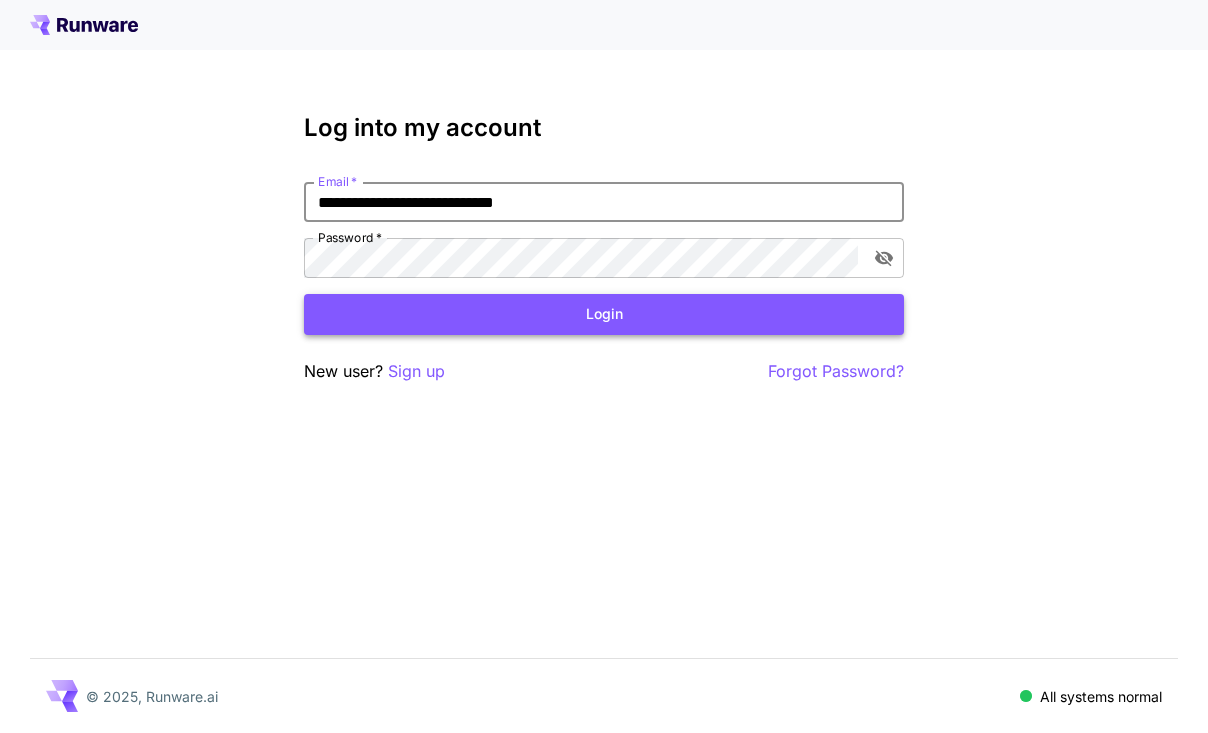 click on "Login" at bounding box center (604, 314) 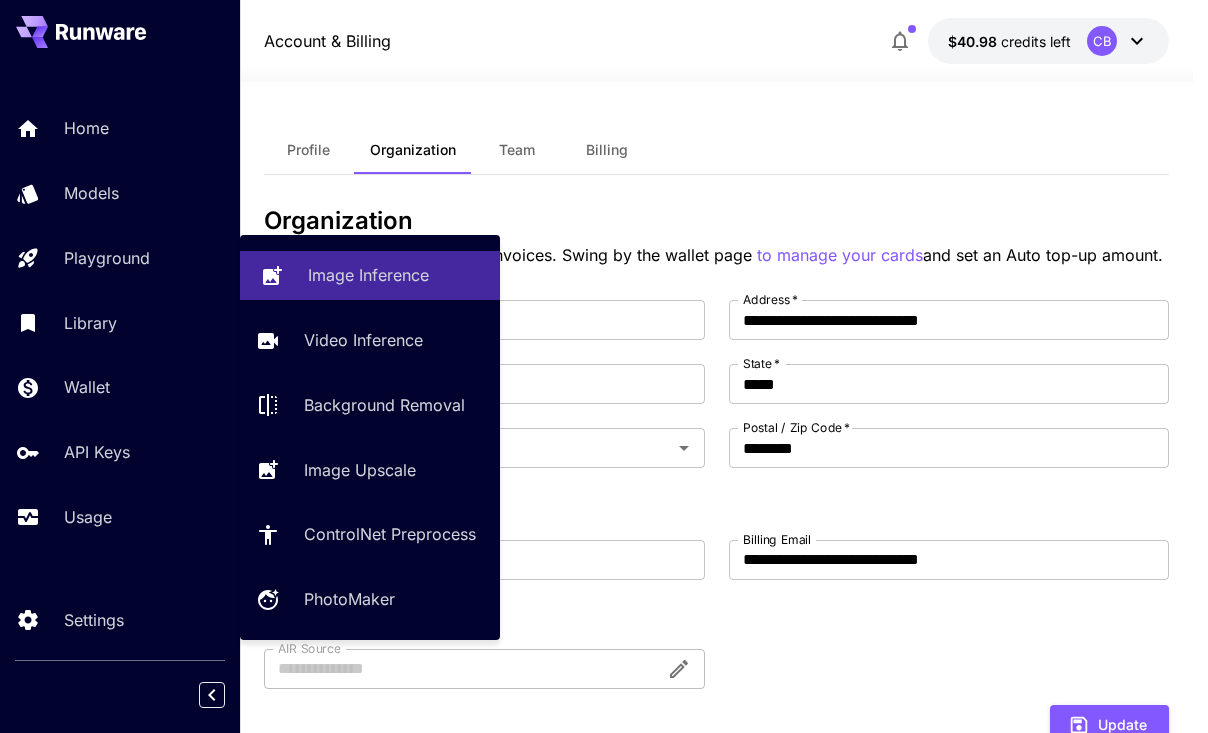 click 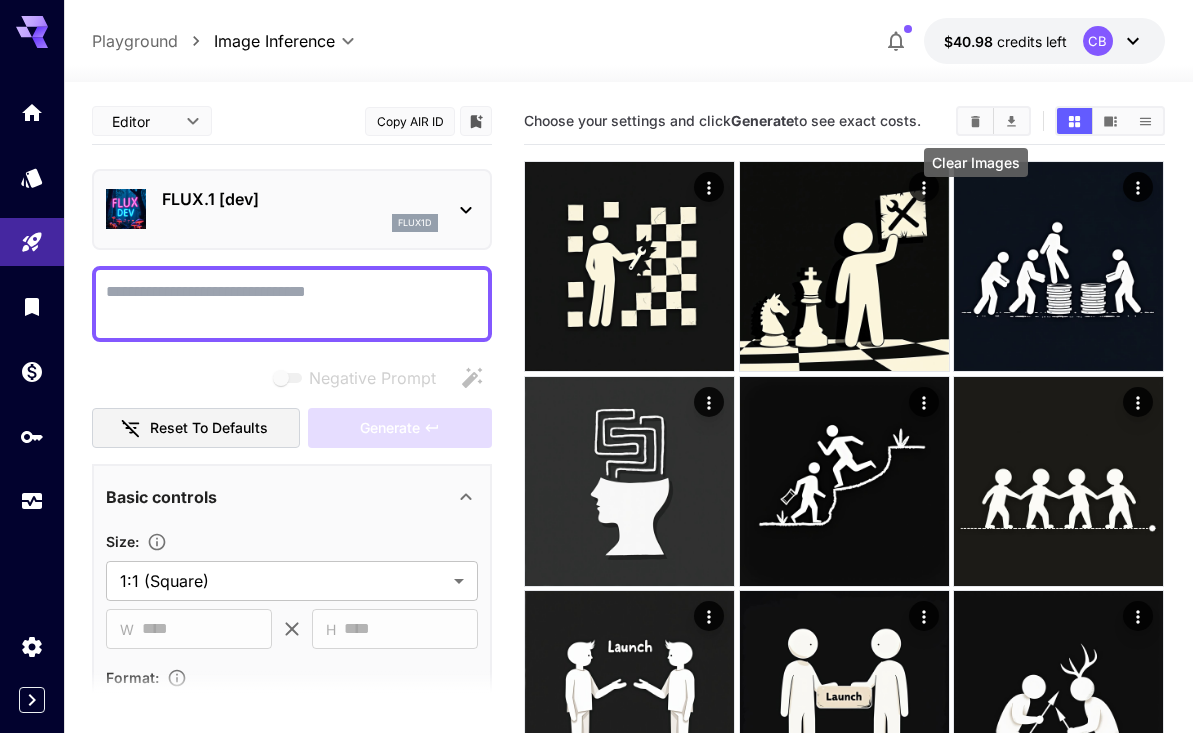 click at bounding box center (975, 121) 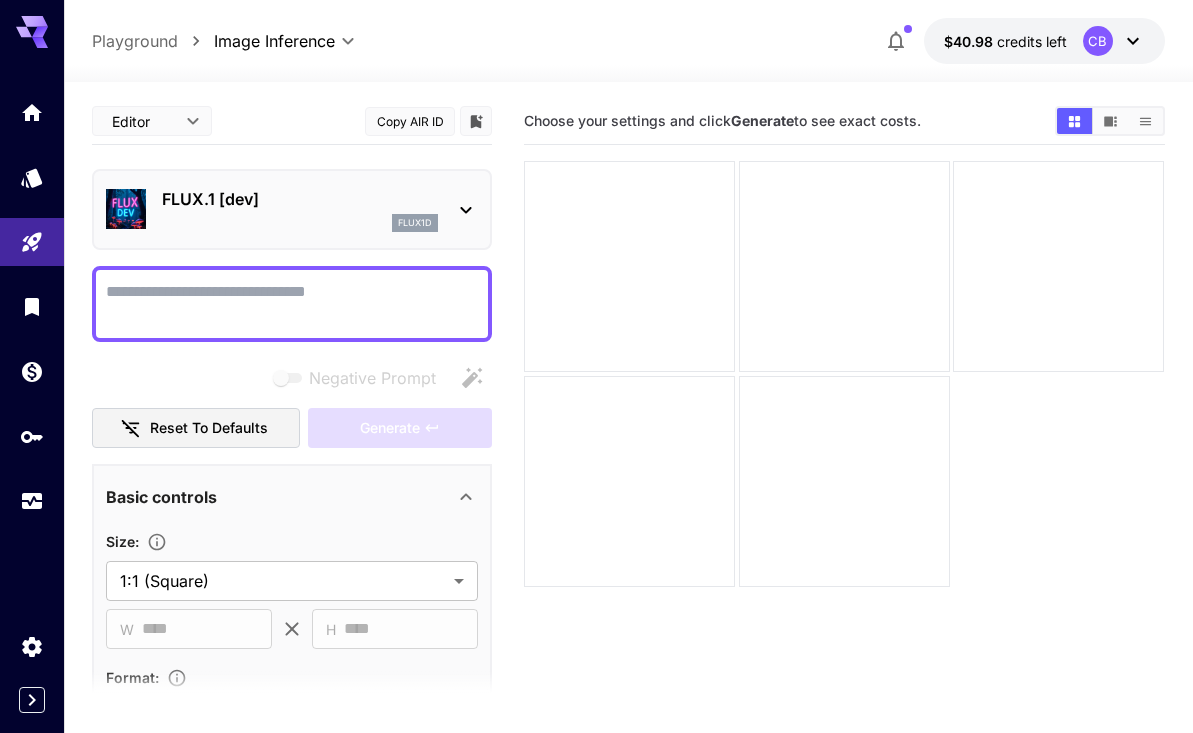 click on "Negative Prompt" at bounding box center [292, 304] 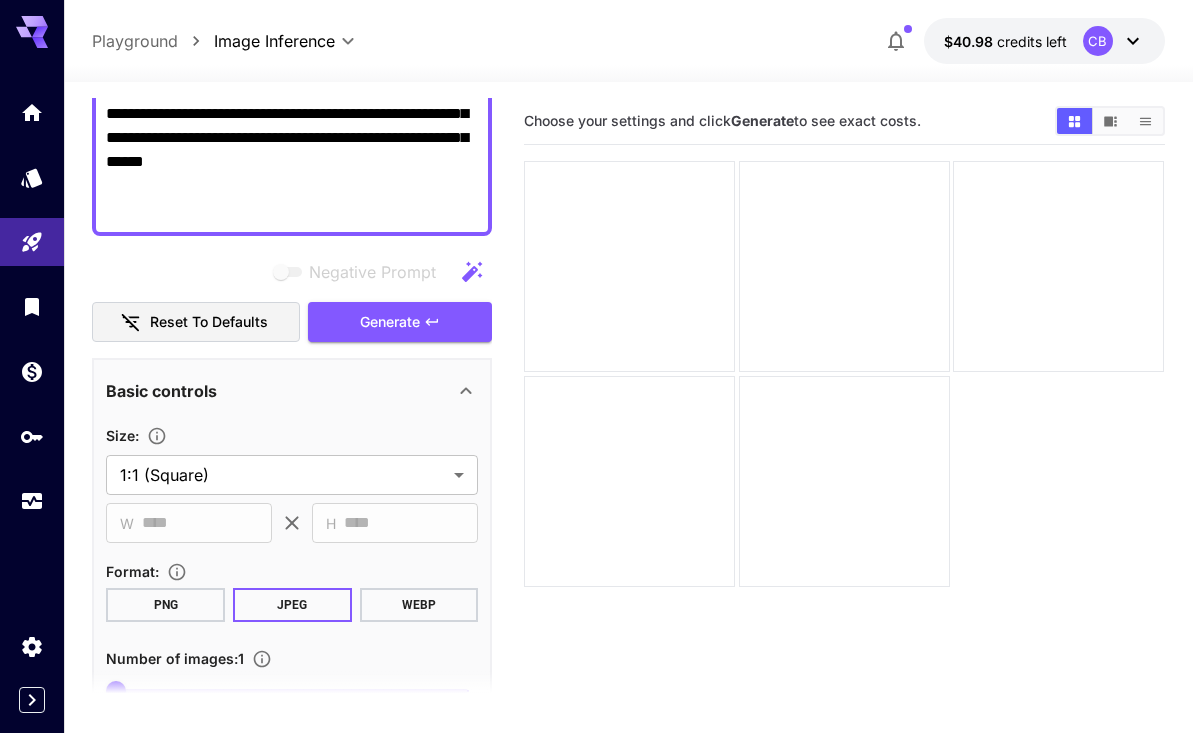 scroll, scrollTop: 402, scrollLeft: 0, axis: vertical 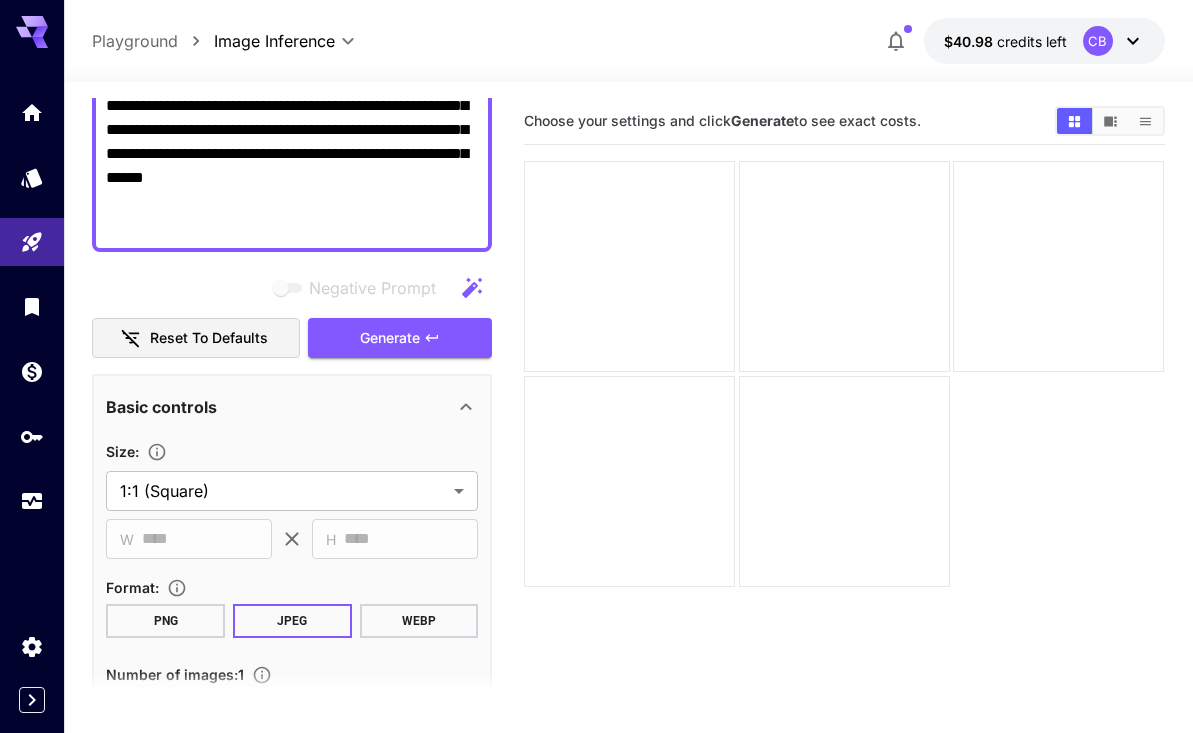 drag, startPoint x: 152, startPoint y: 227, endPoint x: 347, endPoint y: 222, distance: 195.06409 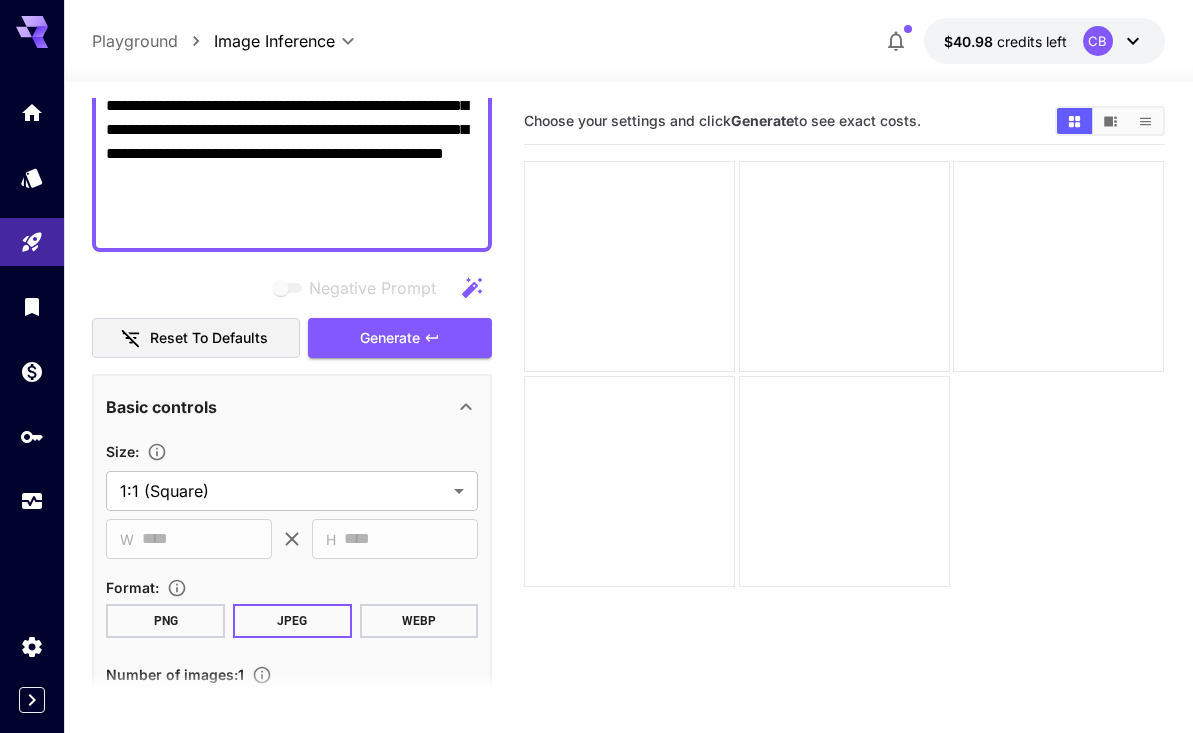 paste on "**********" 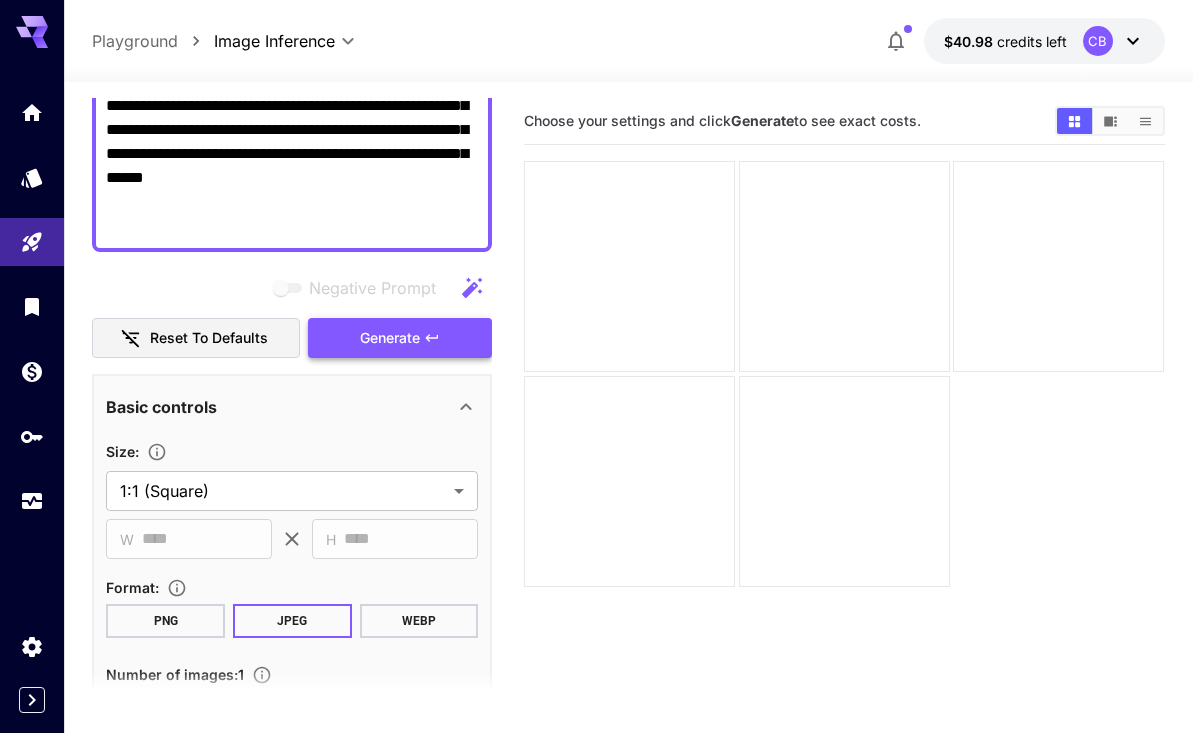 click on "Generate" at bounding box center (390, 338) 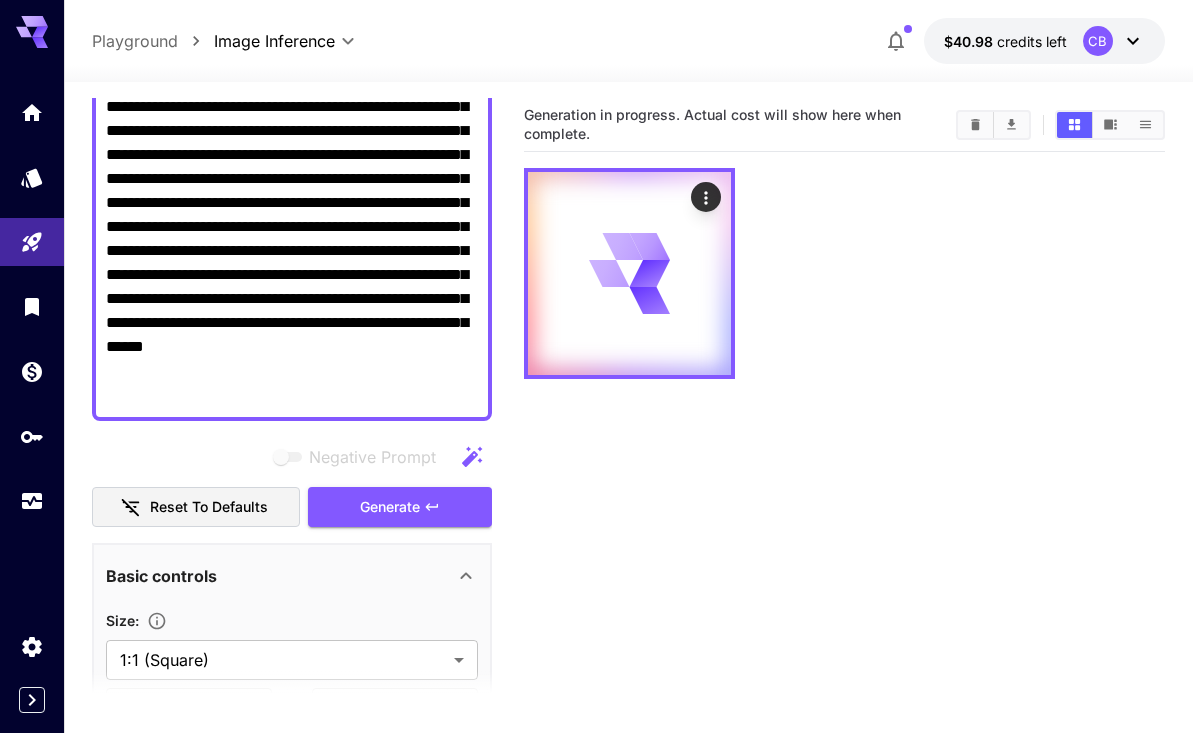 scroll, scrollTop: 159, scrollLeft: 0, axis: vertical 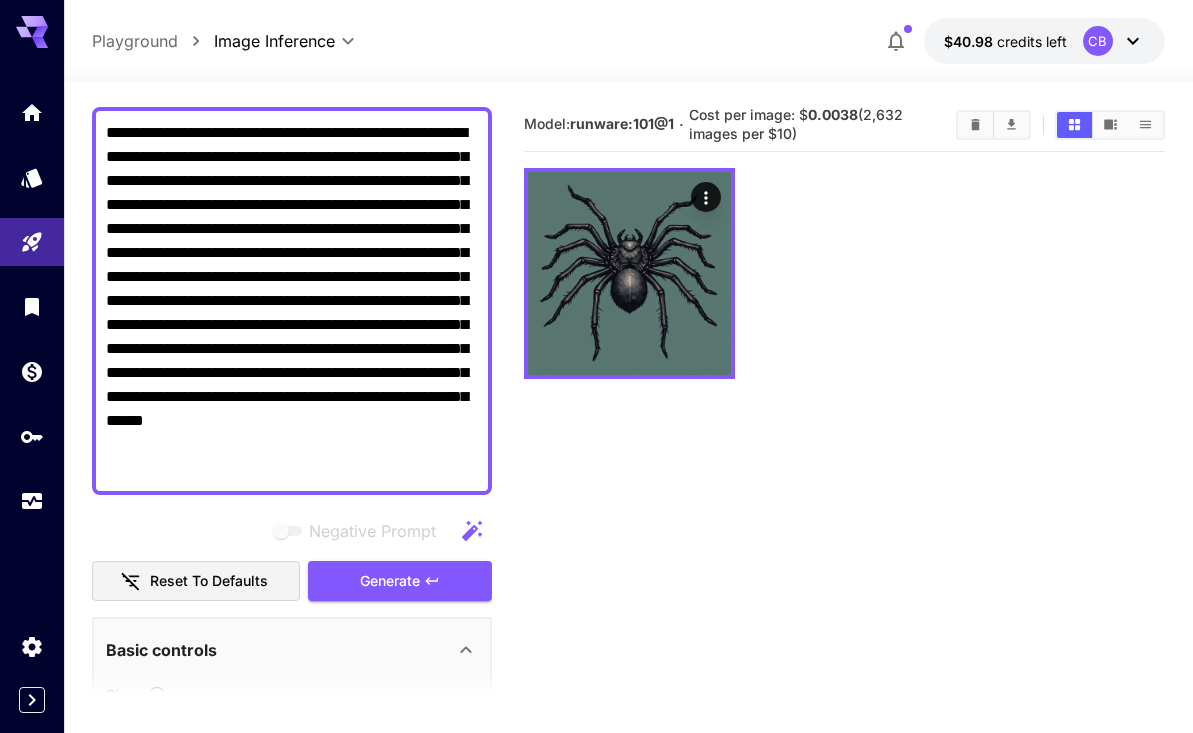 click on "**********" at bounding box center (292, 301) 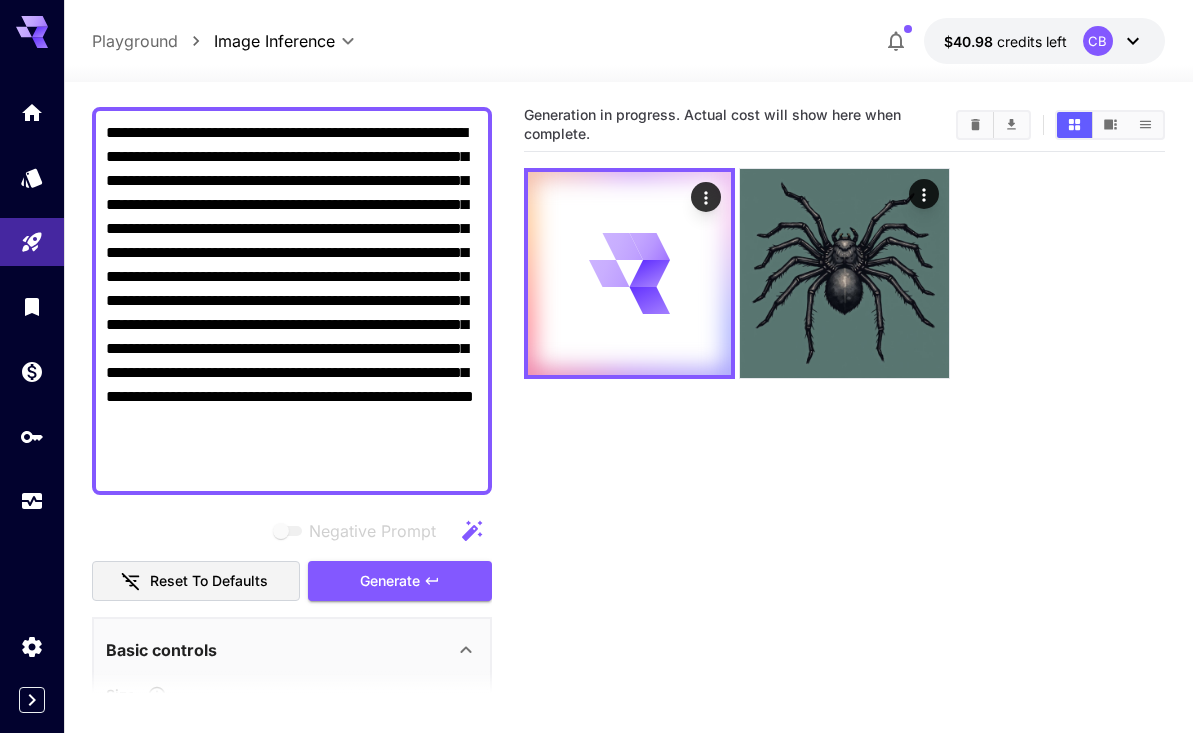 click on "**********" at bounding box center [292, 301] 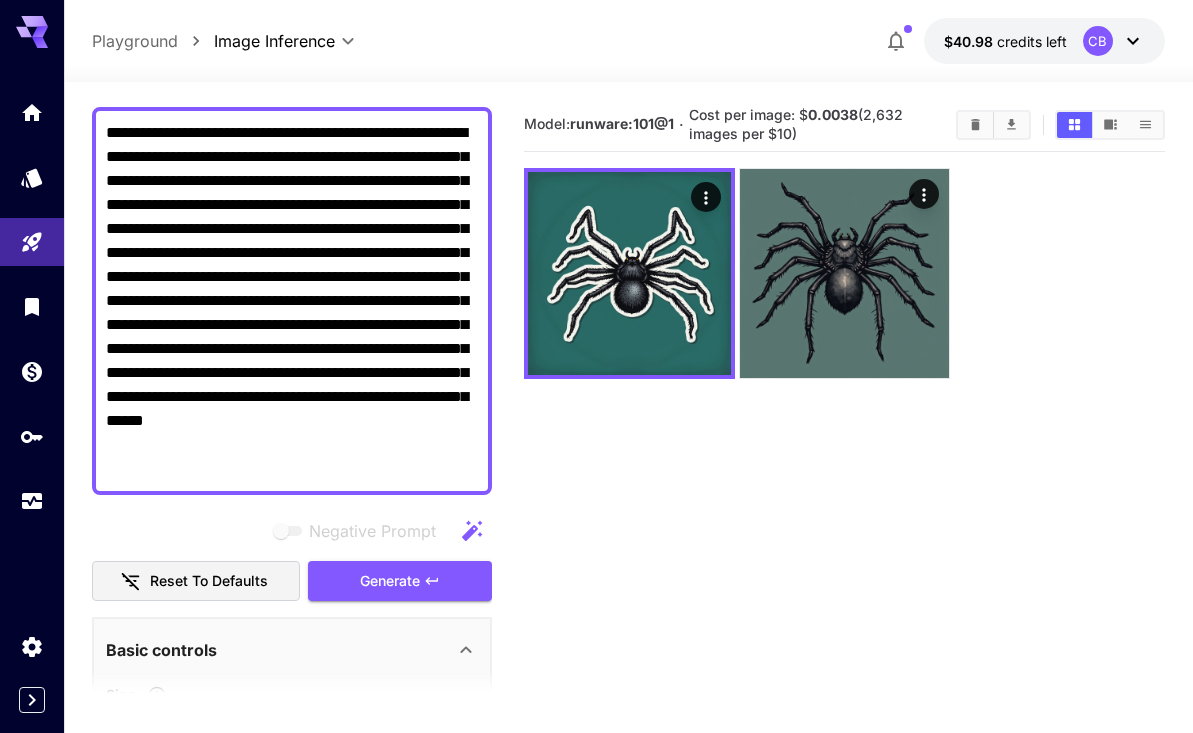 click on "**********" at bounding box center [292, 301] 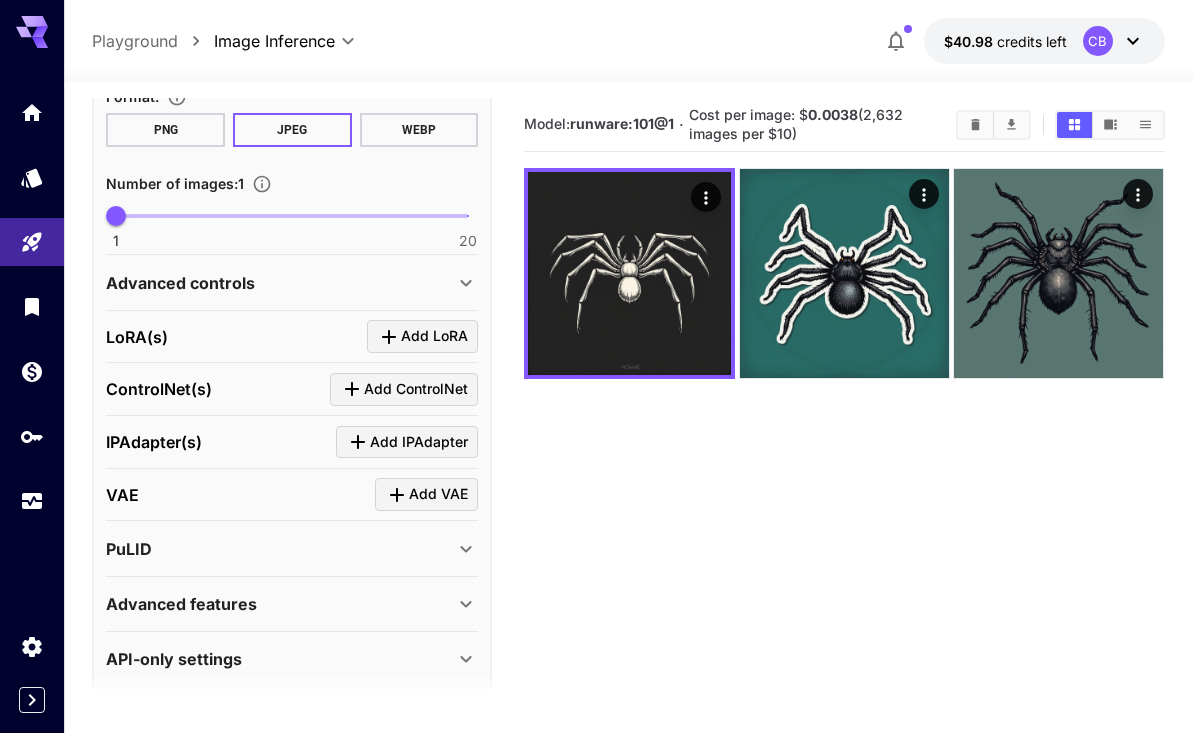 scroll, scrollTop: 910, scrollLeft: 0, axis: vertical 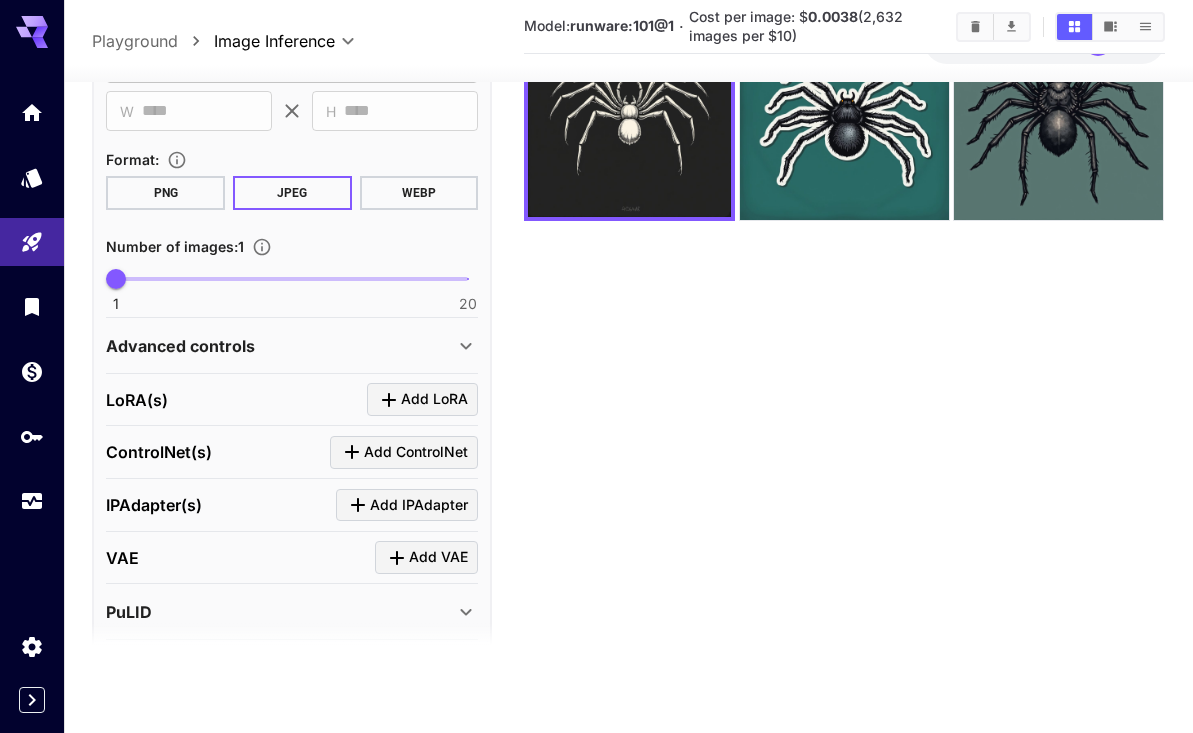 type on "**********" 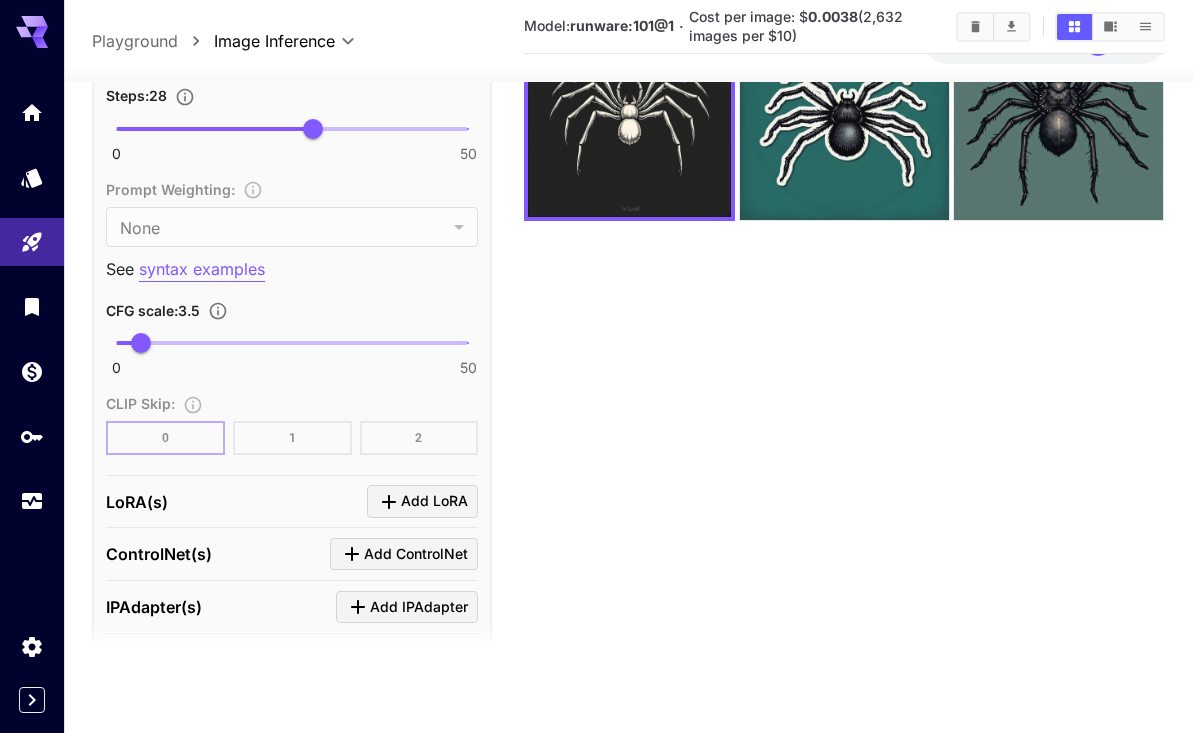 scroll, scrollTop: 1674, scrollLeft: 0, axis: vertical 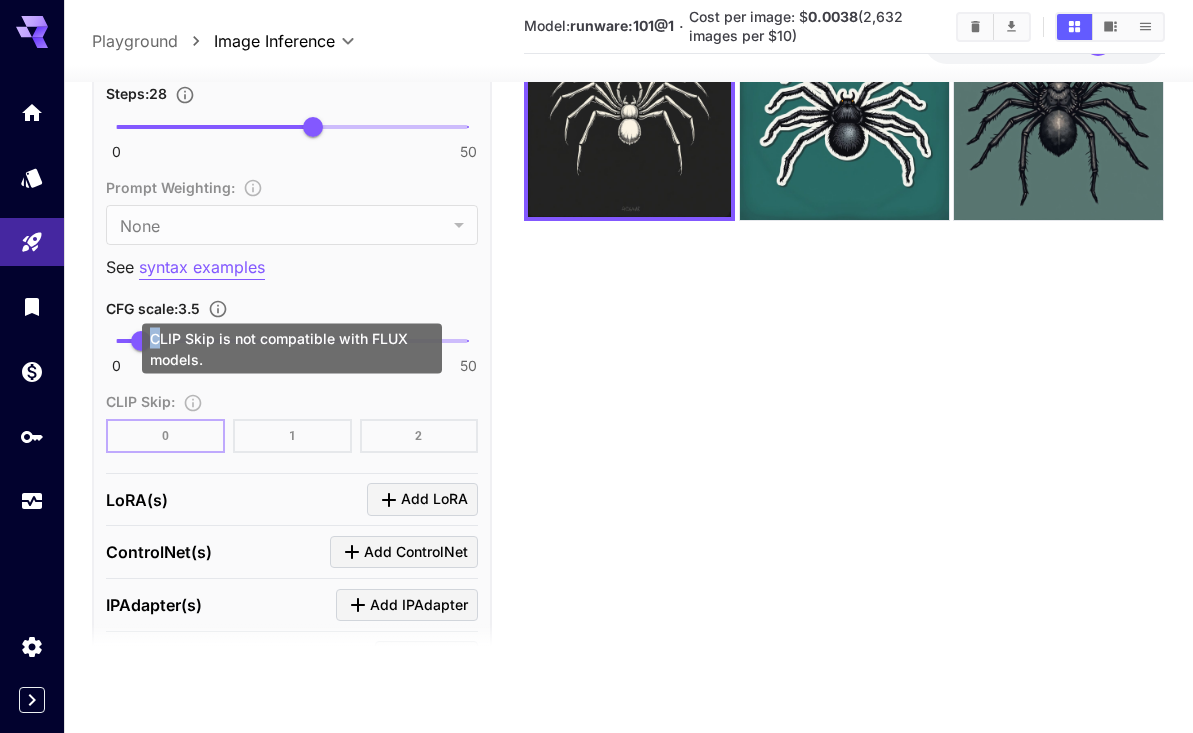 drag, startPoint x: 143, startPoint y: 335, endPoint x: 159, endPoint y: 334, distance: 16.03122 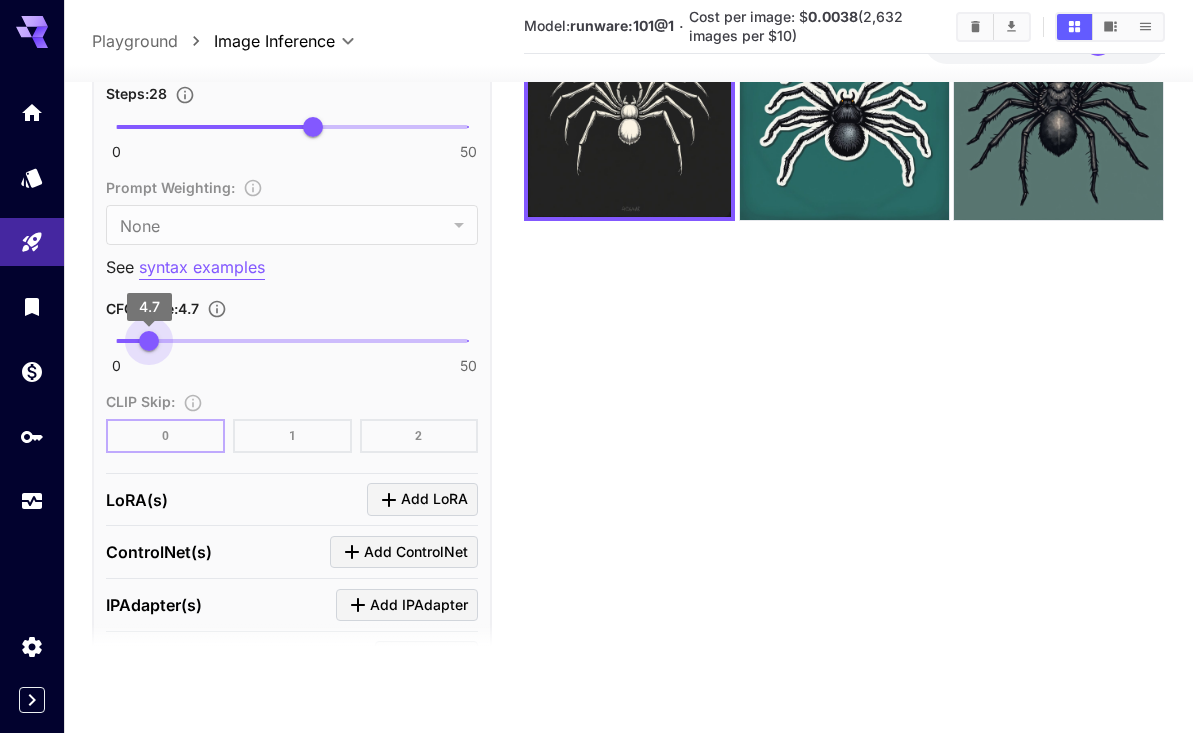 type on "***" 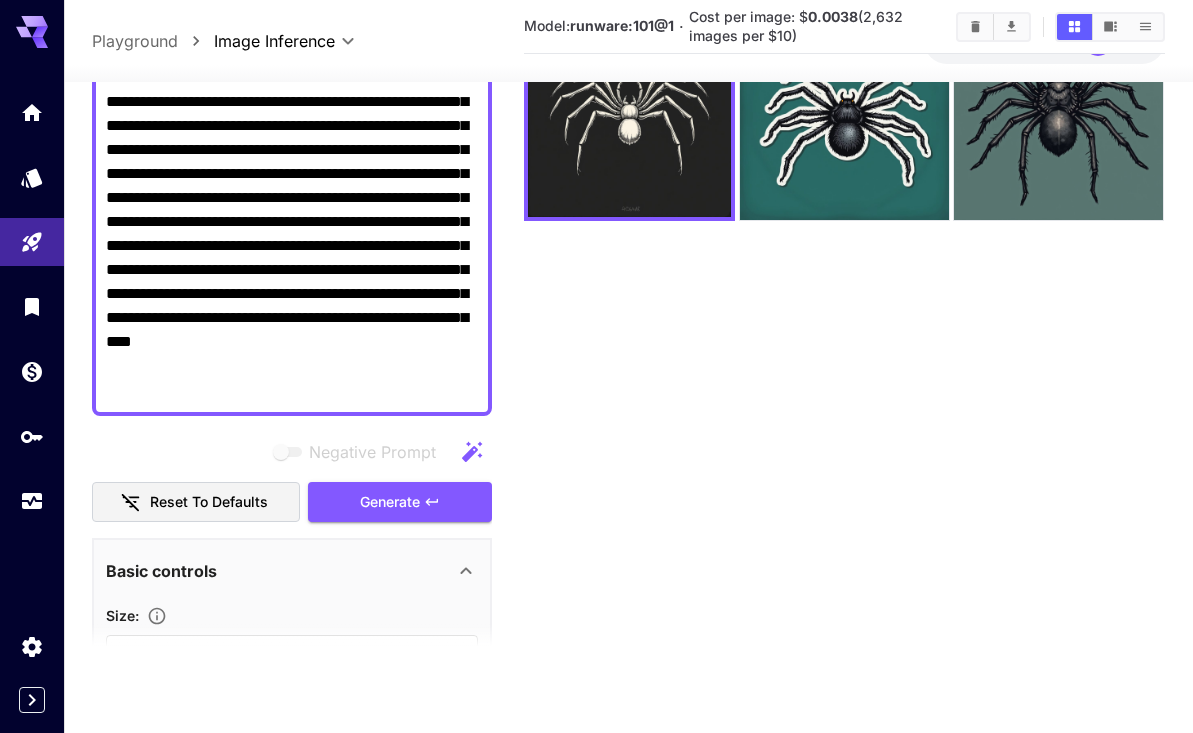 scroll, scrollTop: 193, scrollLeft: 0, axis: vertical 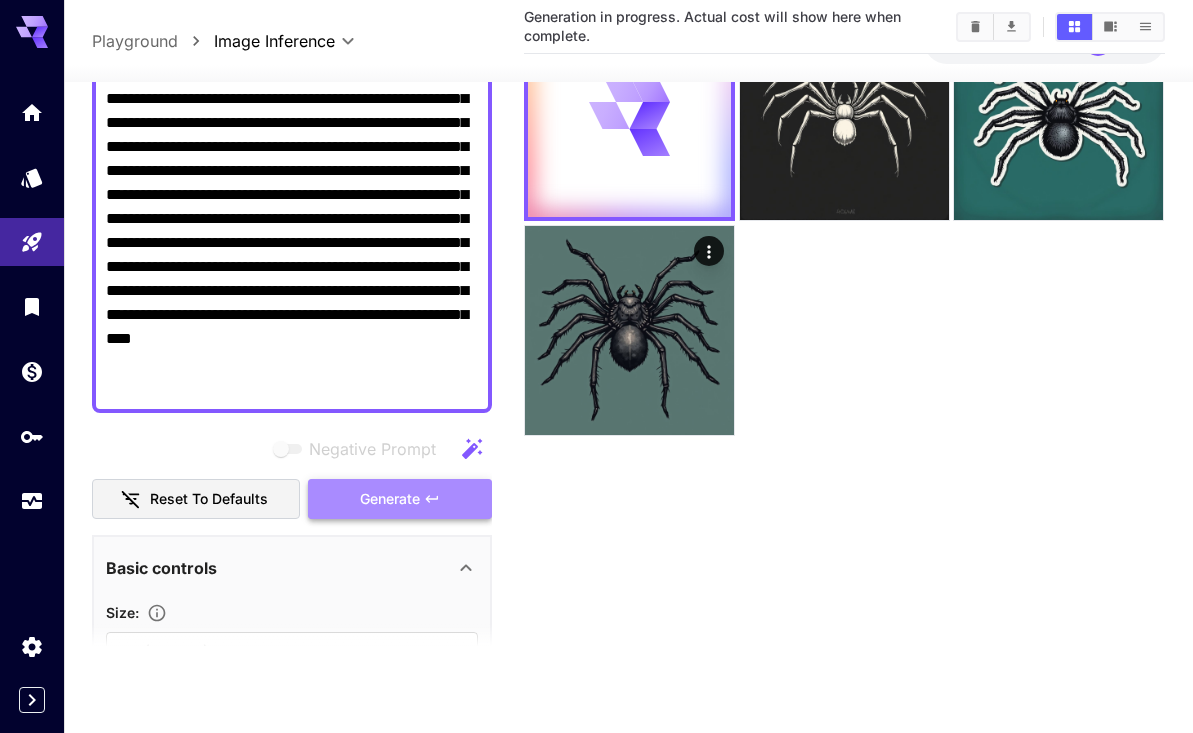 click on "Generate" at bounding box center [400, 499] 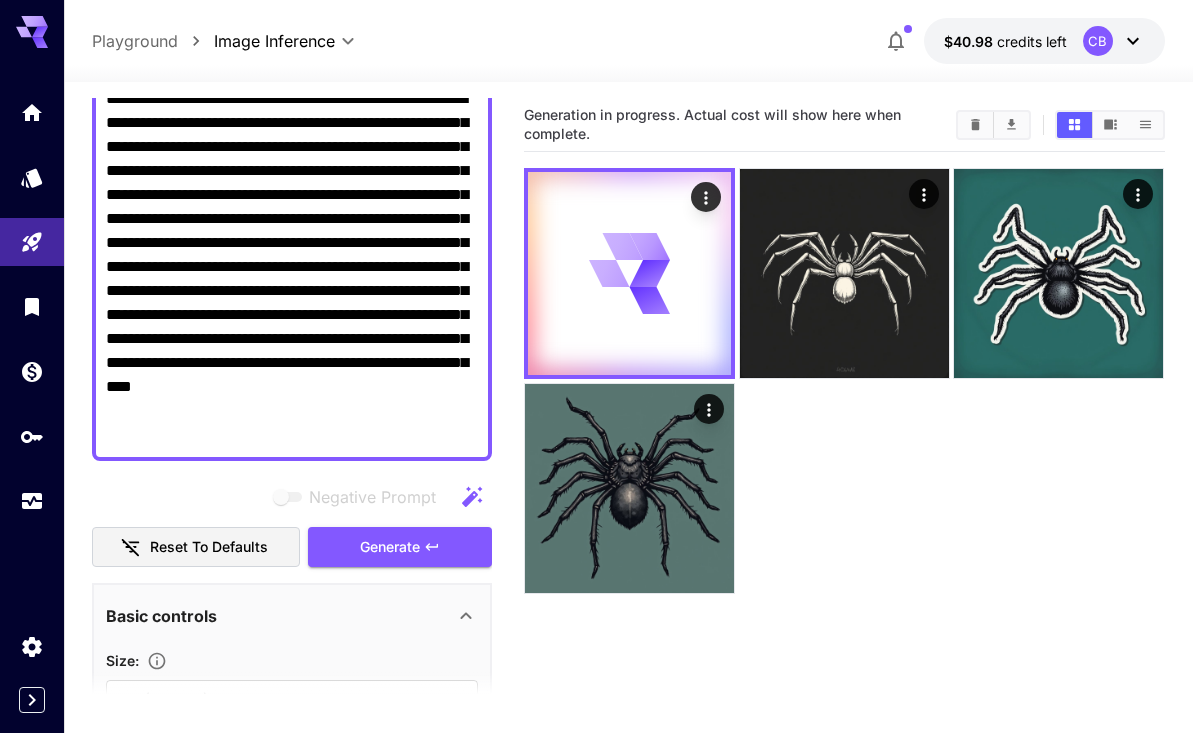 scroll, scrollTop: 158, scrollLeft: 0, axis: vertical 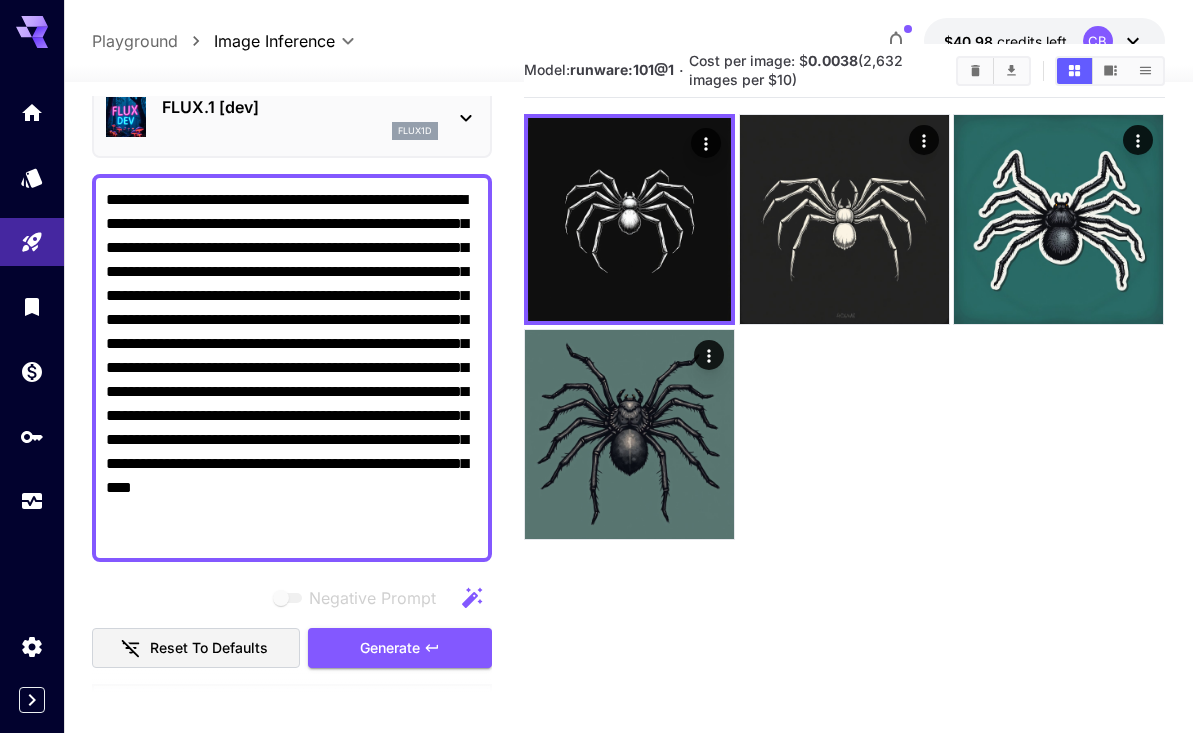 click on "**********" at bounding box center [292, 368] 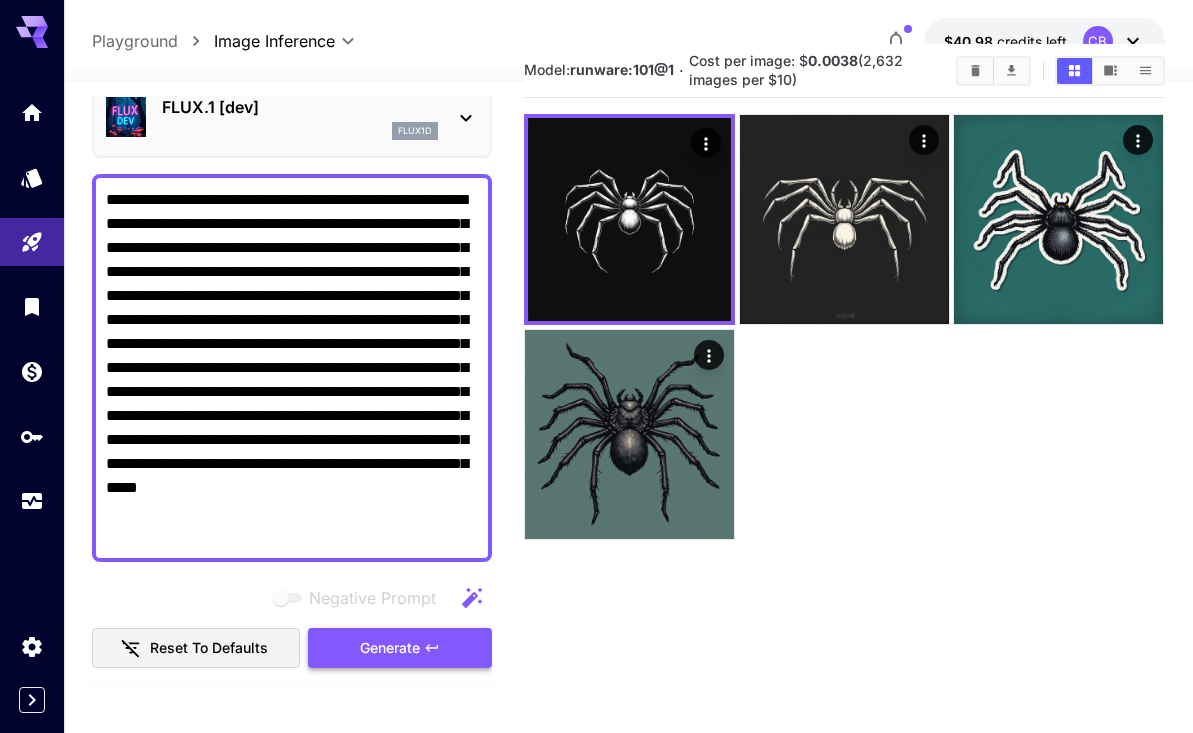 click on "Generate" at bounding box center (400, 648) 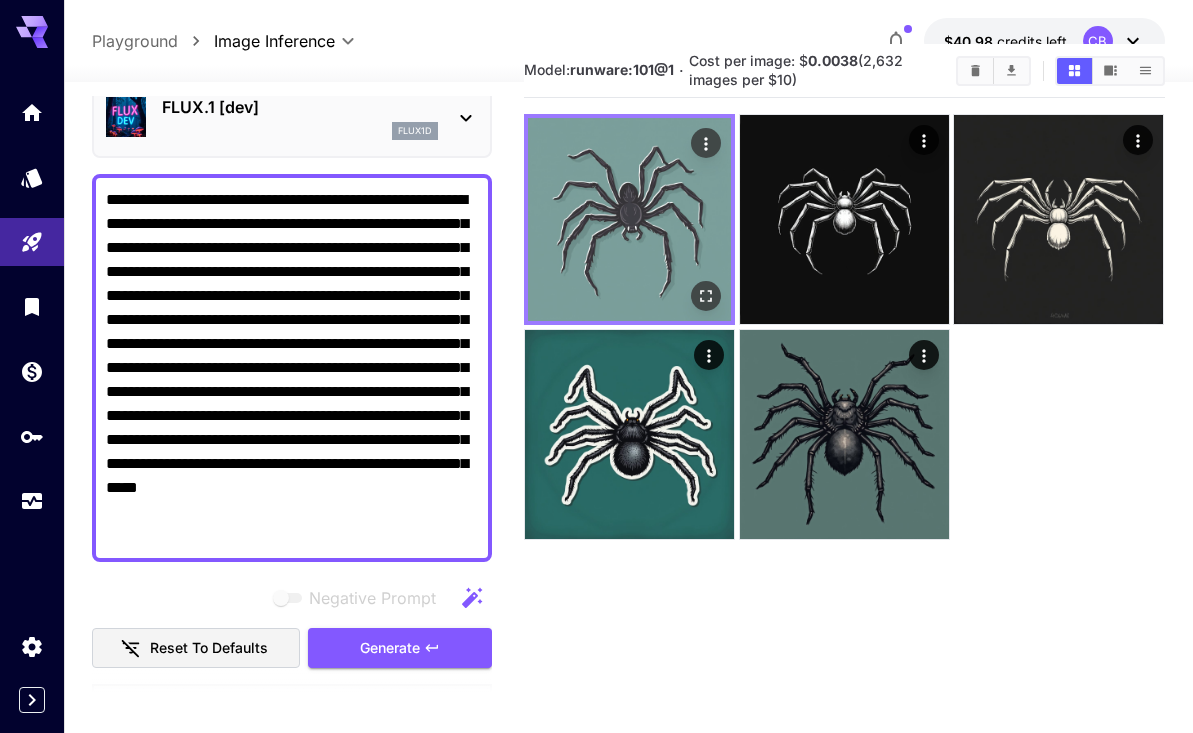 click at bounding box center (629, 219) 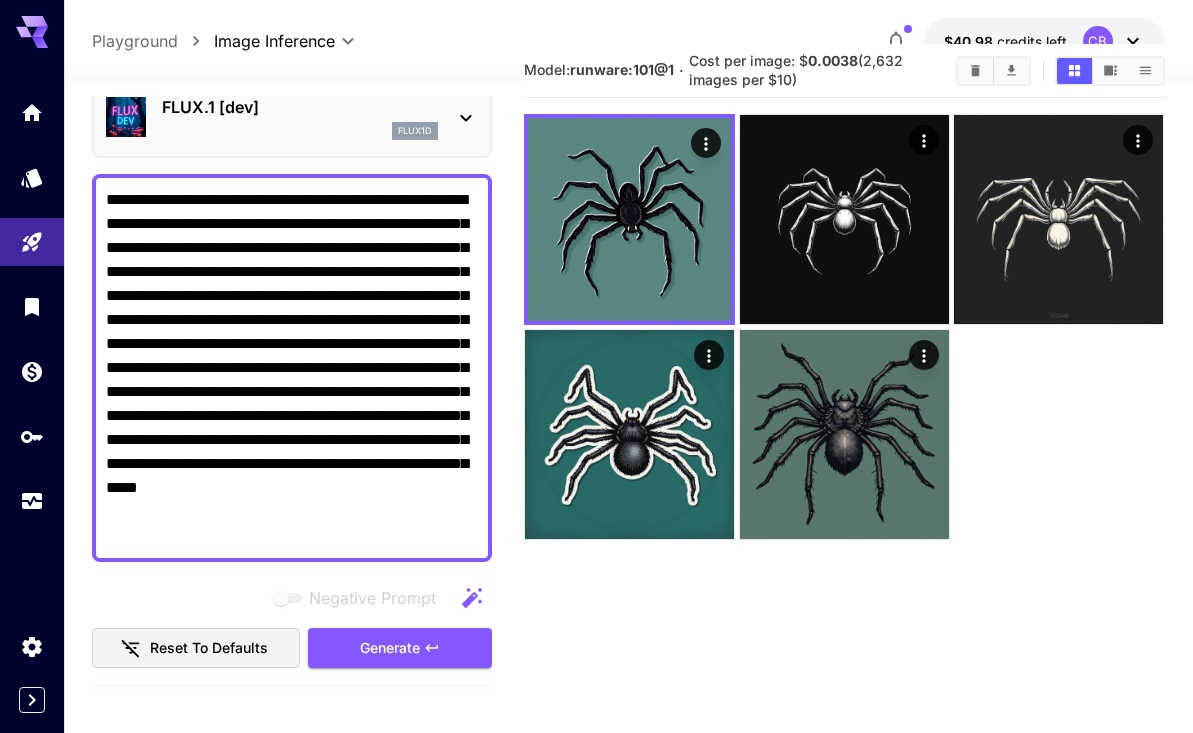 click on "**********" at bounding box center (292, 368) 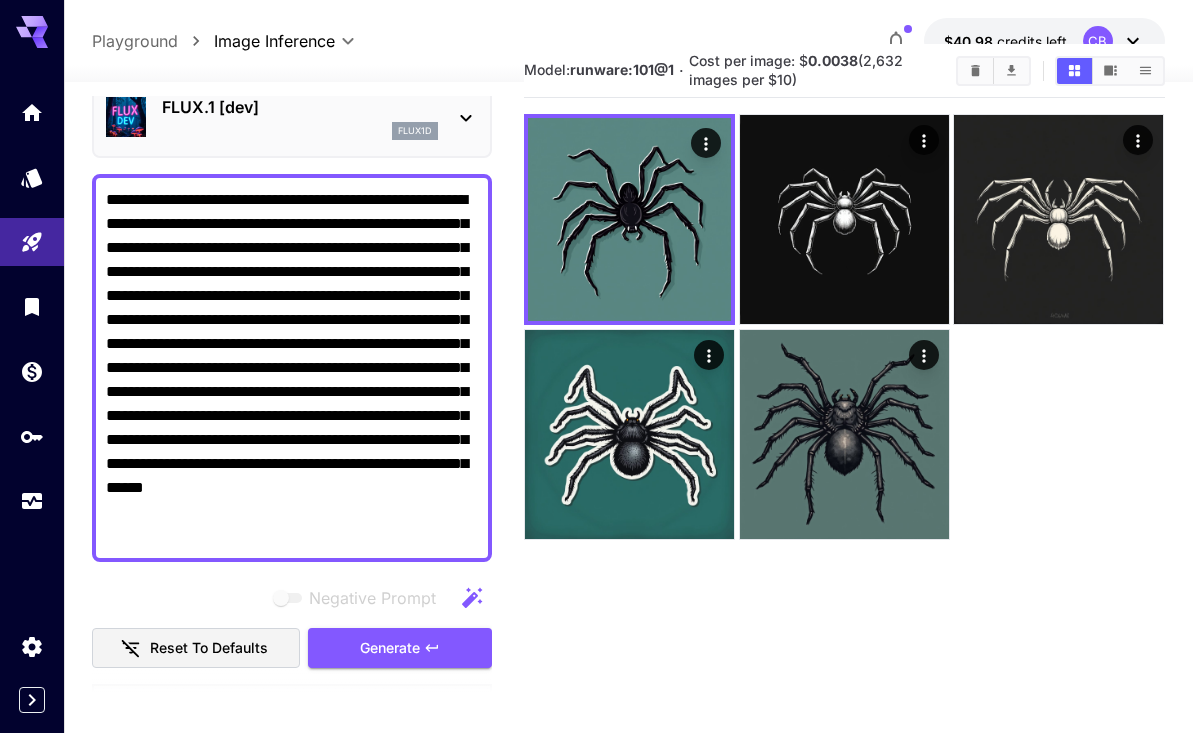 drag, startPoint x: 156, startPoint y: 535, endPoint x: 228, endPoint y: 538, distance: 72.06247 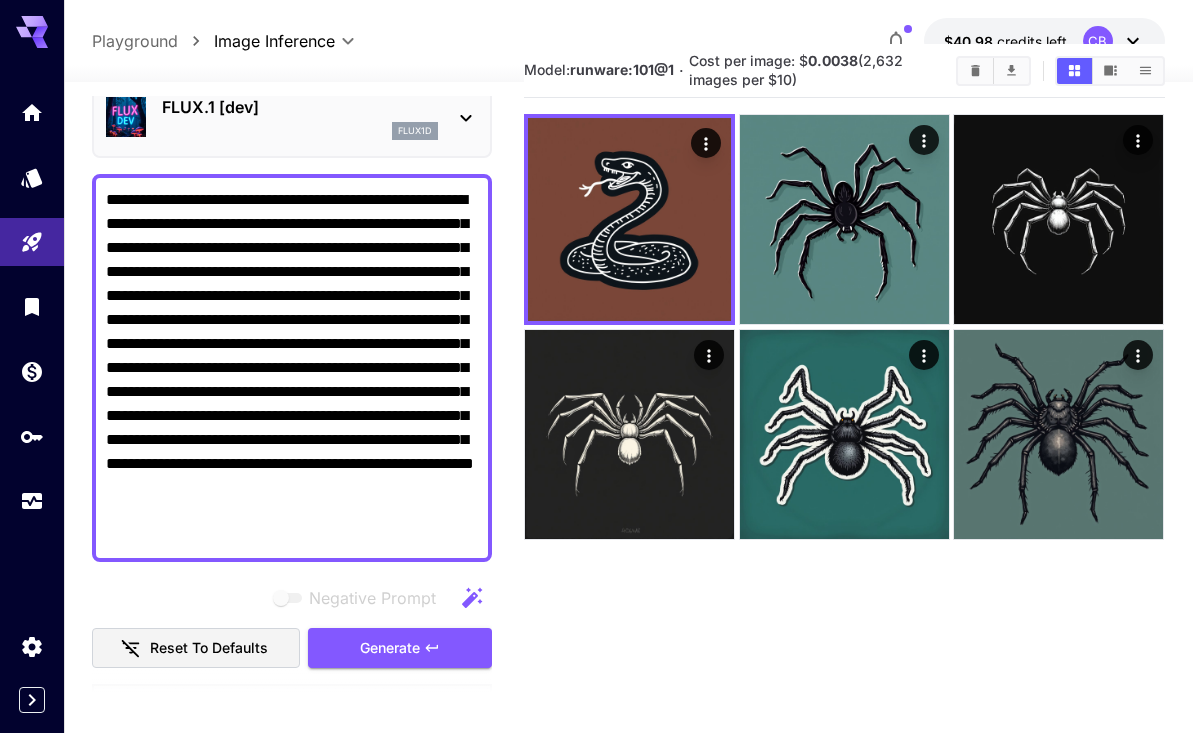 click on "**********" at bounding box center [292, 368] 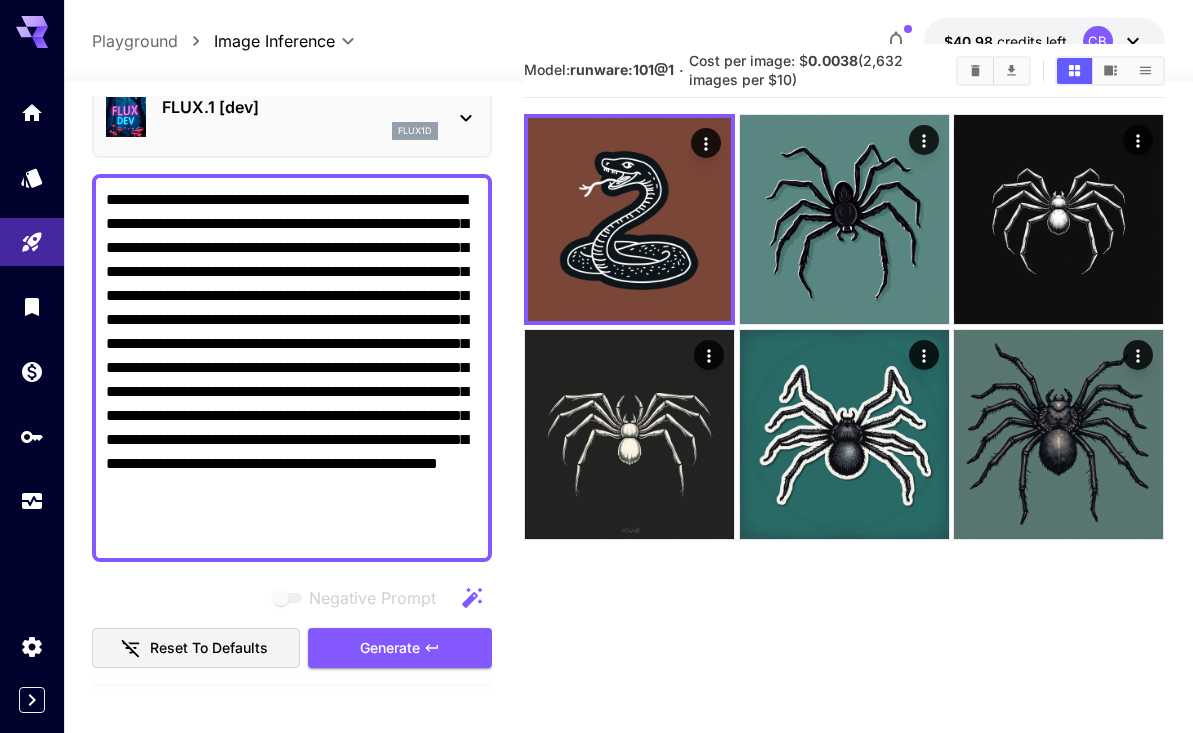 drag, startPoint x: 179, startPoint y: 540, endPoint x: 23, endPoint y: 534, distance: 156.11534 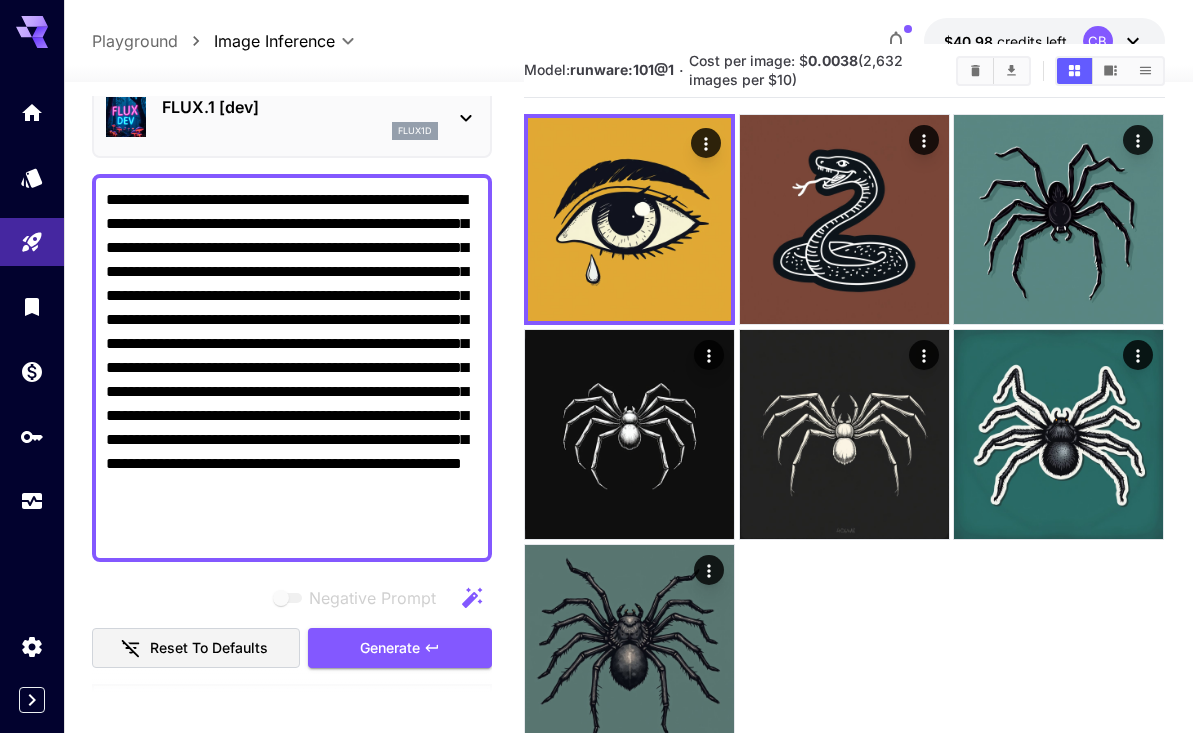 click on "**********" at bounding box center [292, 368] 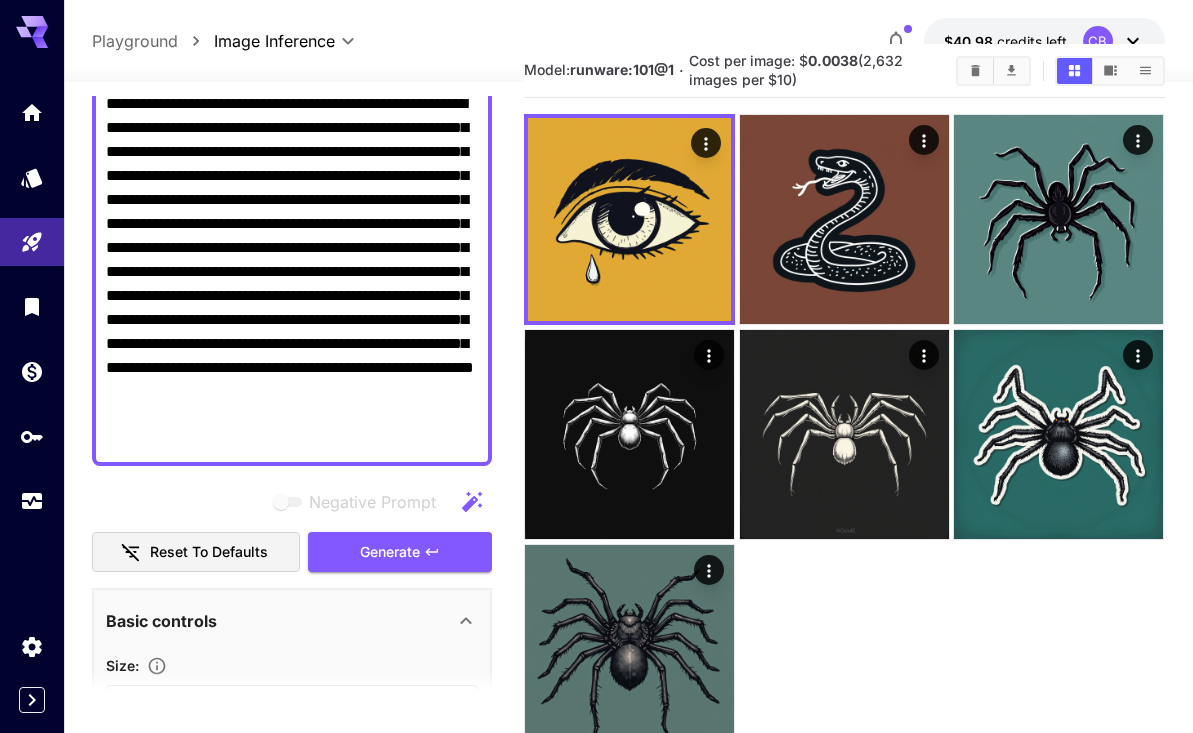 scroll, scrollTop: 67, scrollLeft: 0, axis: vertical 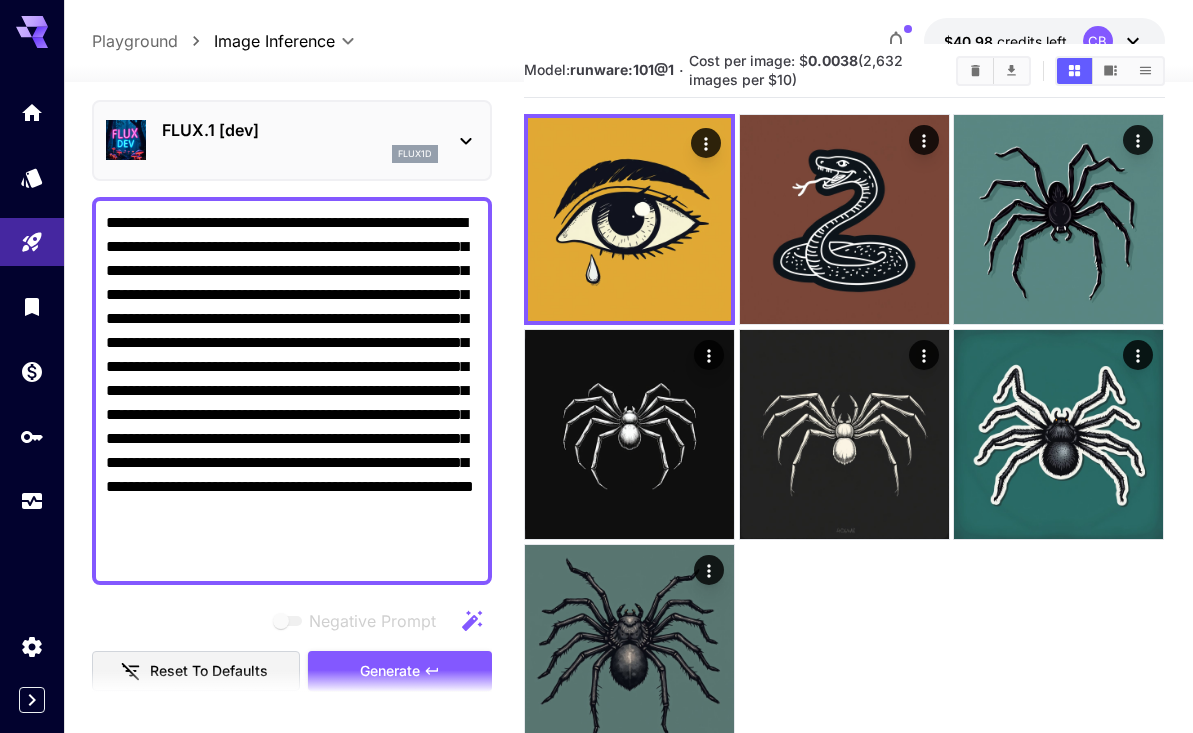 drag, startPoint x: 157, startPoint y: 559, endPoint x: 230, endPoint y: 559, distance: 73 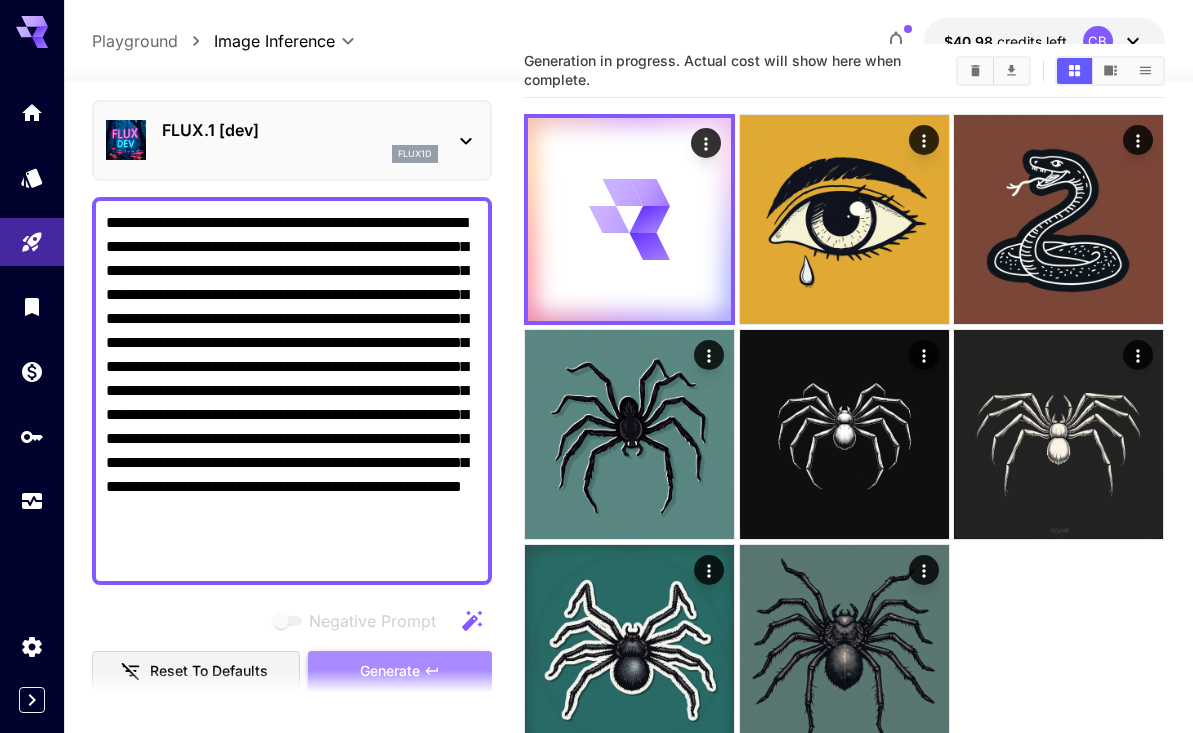 click on "Generate" at bounding box center (400, 671) 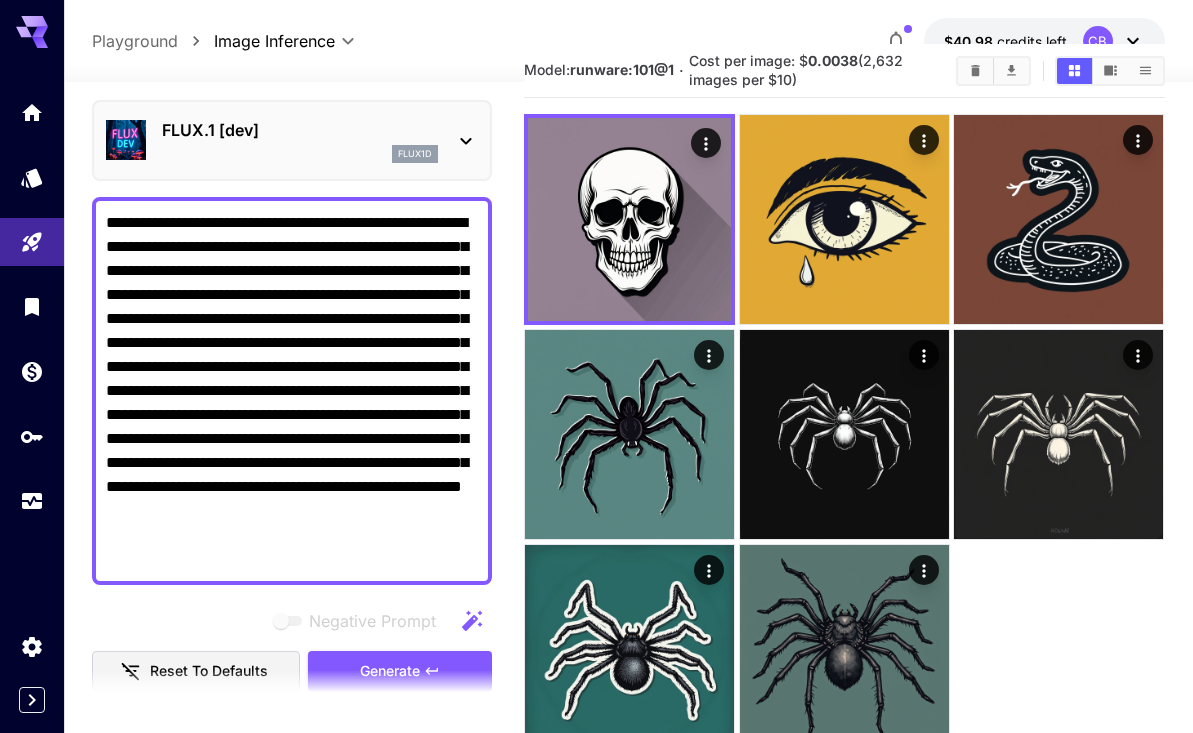 click on "**********" at bounding box center [292, 391] 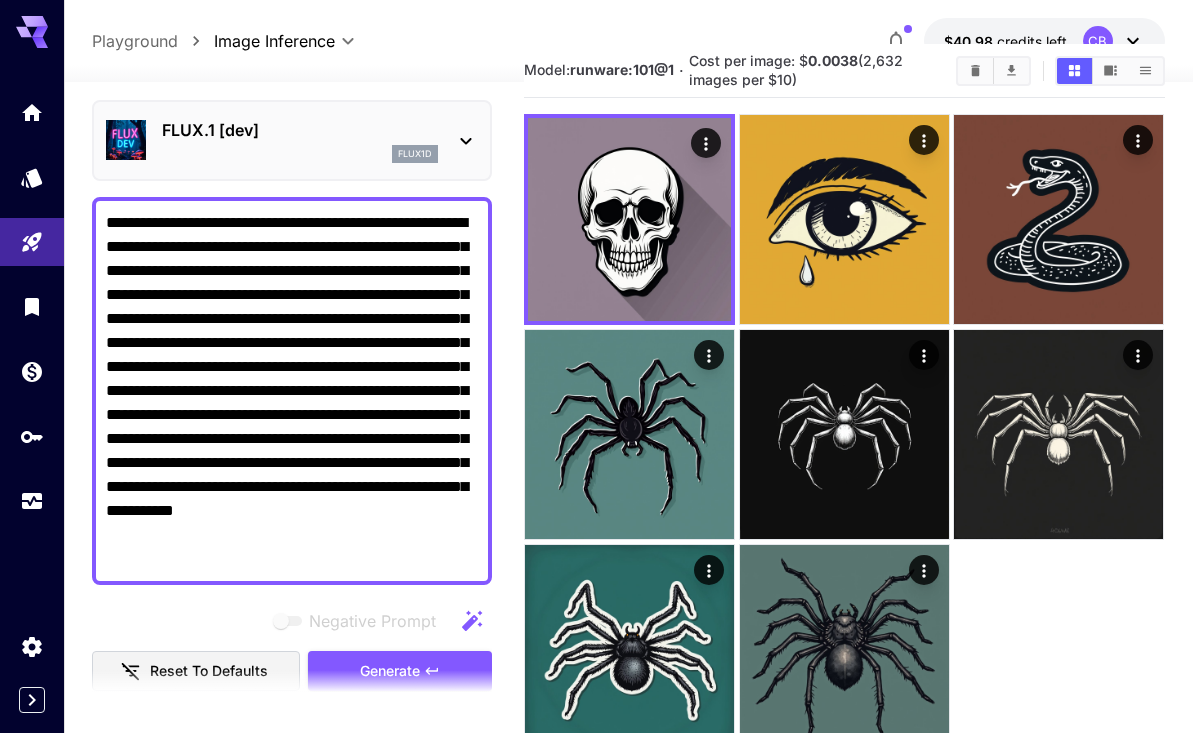 drag, startPoint x: 159, startPoint y: 558, endPoint x: 230, endPoint y: 558, distance: 71 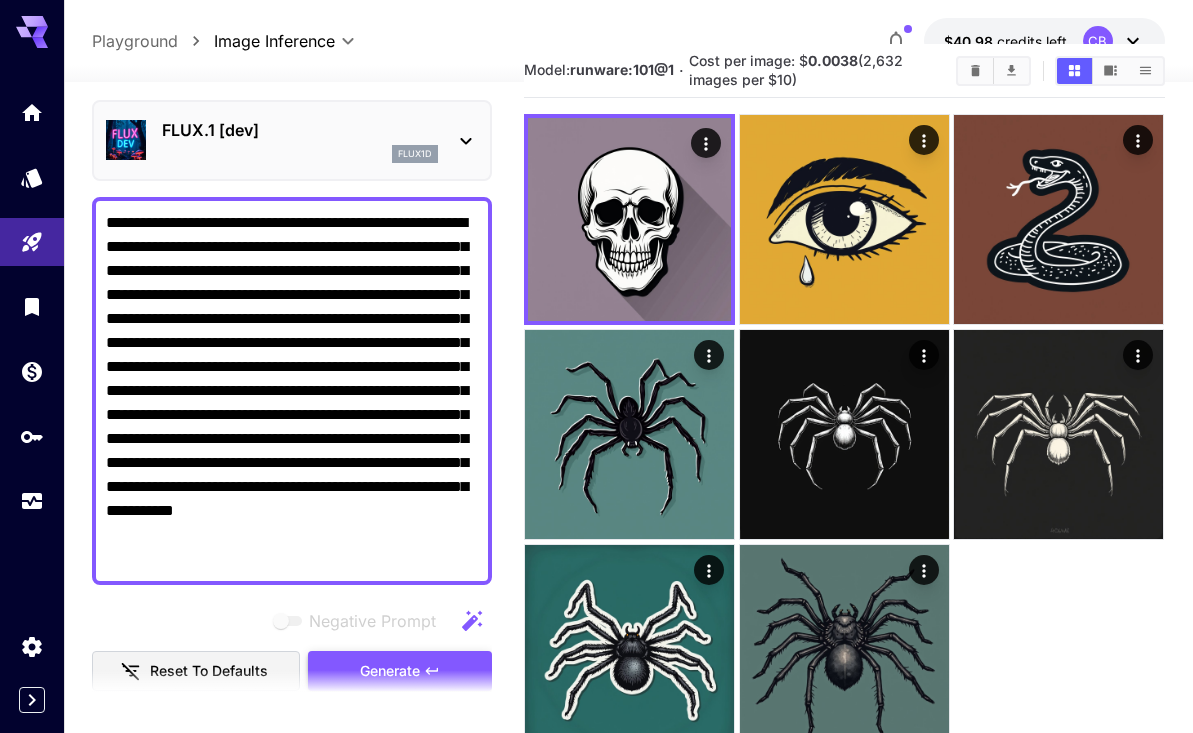 click on "Generate" at bounding box center (390, 671) 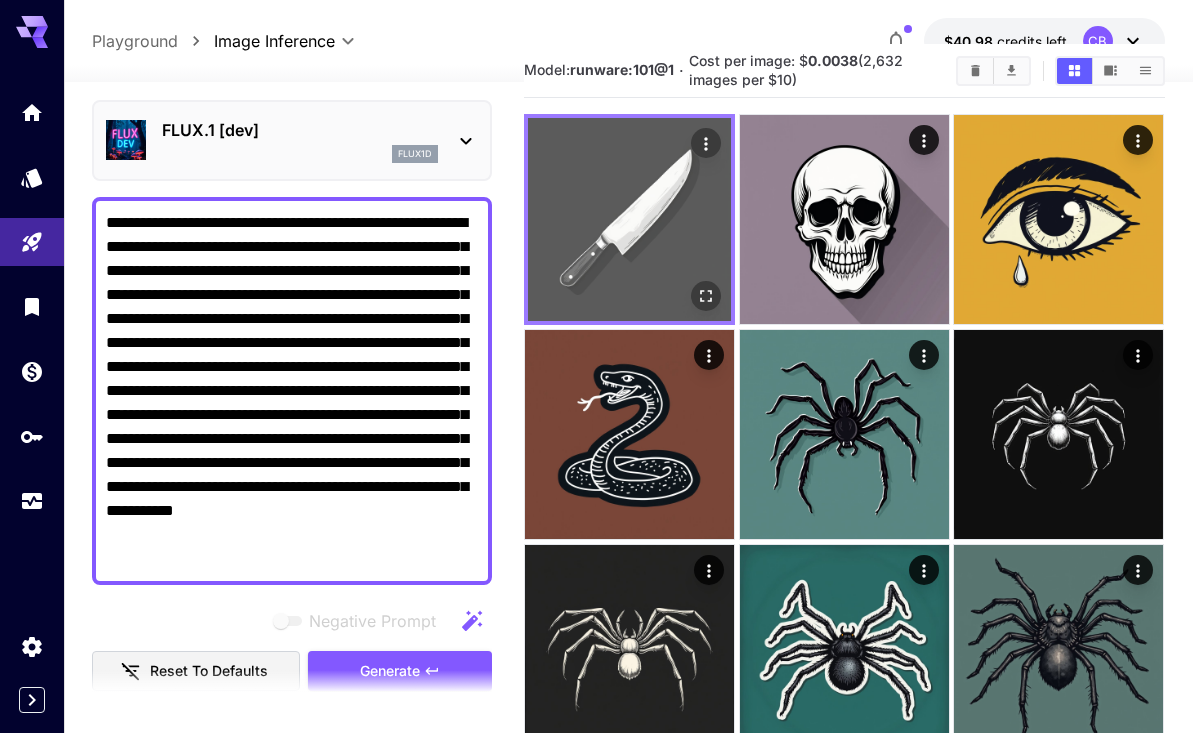 click at bounding box center (629, 219) 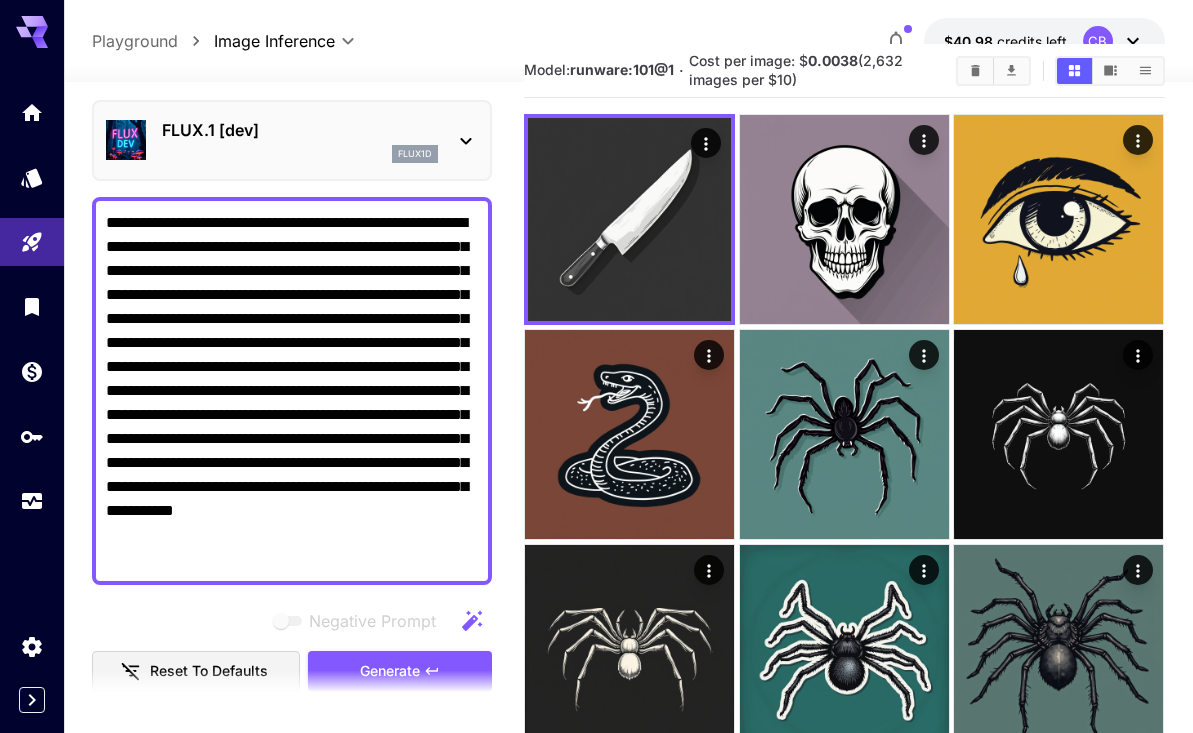 click on "**********" at bounding box center [292, 391] 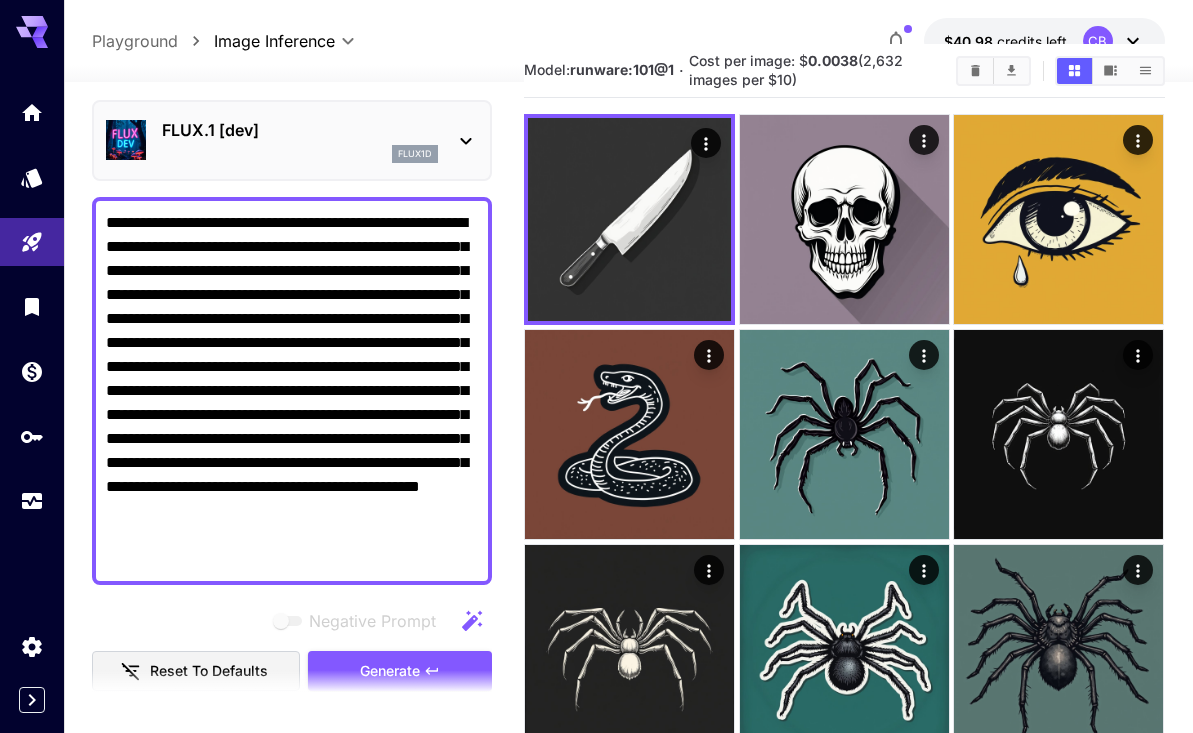 drag, startPoint x: 180, startPoint y: 560, endPoint x: 84, endPoint y: 561, distance: 96.00521 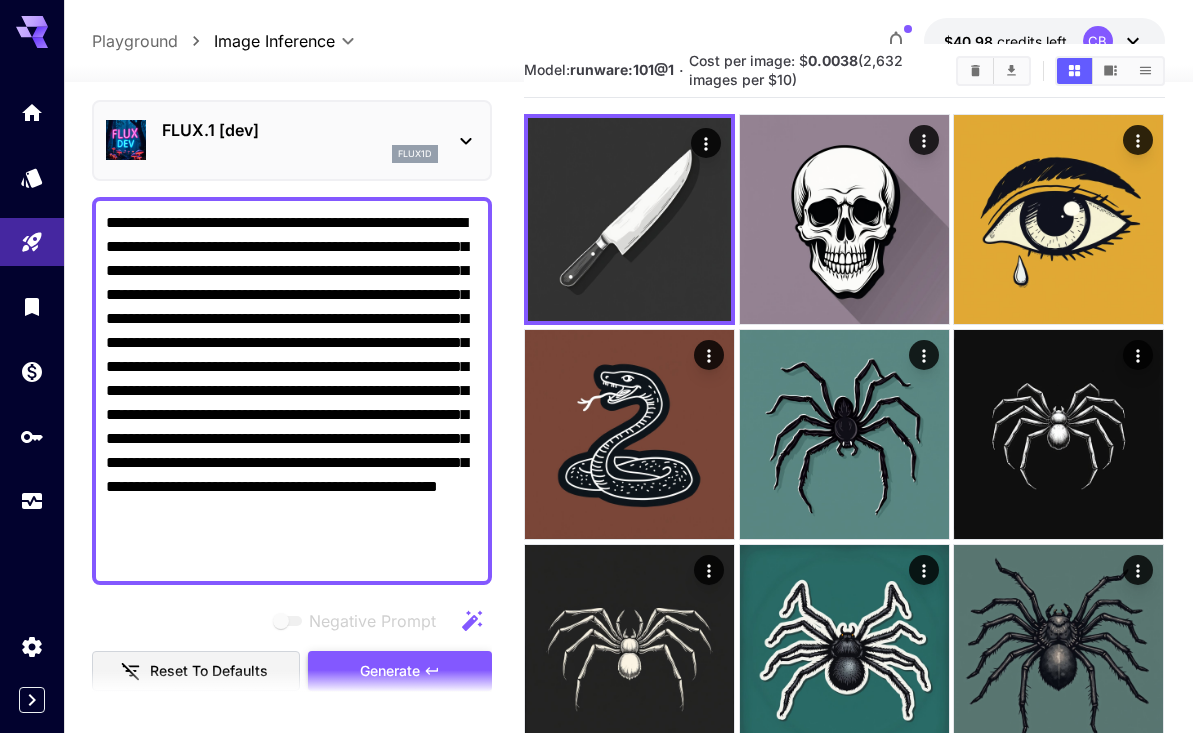 click on "Generate" at bounding box center [390, 671] 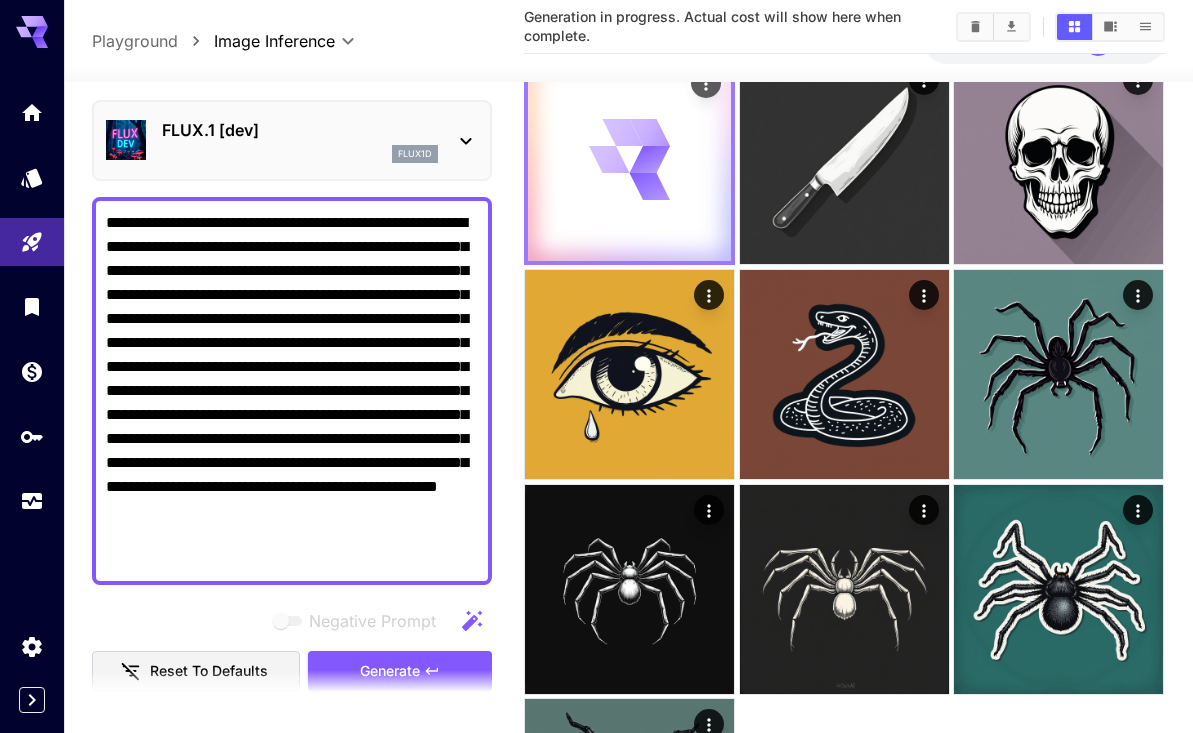 scroll, scrollTop: 95, scrollLeft: 0, axis: vertical 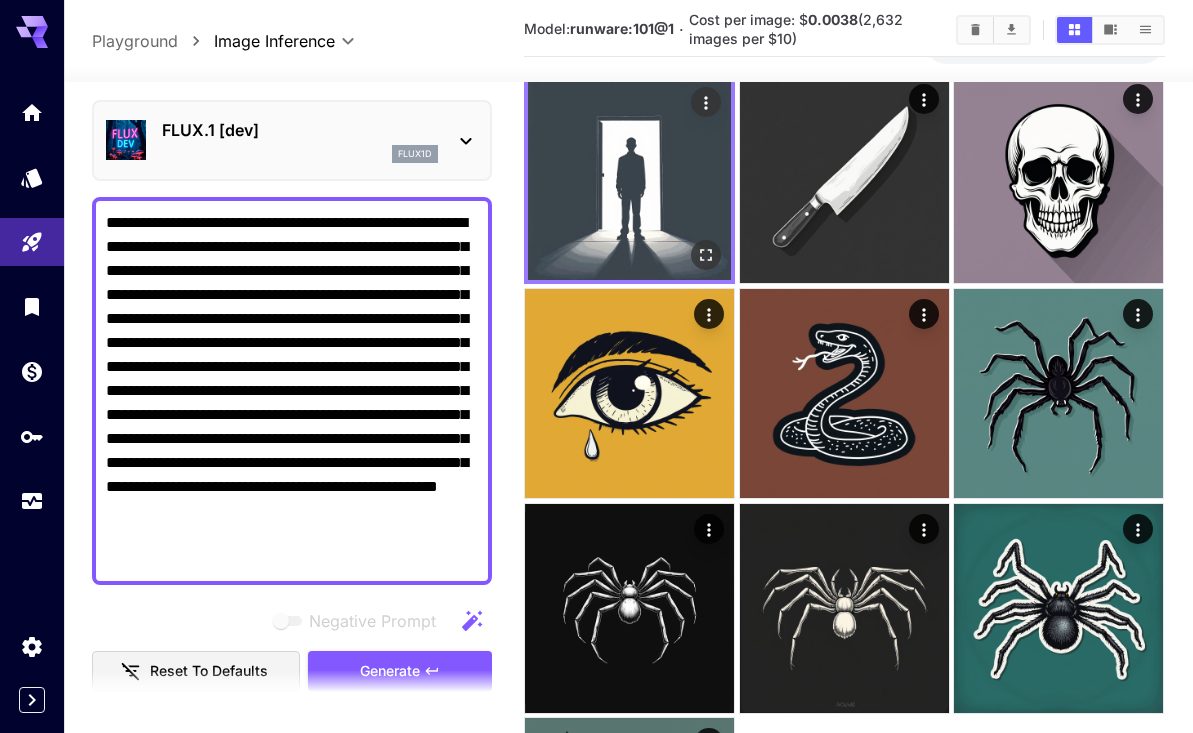 click at bounding box center [629, 178] 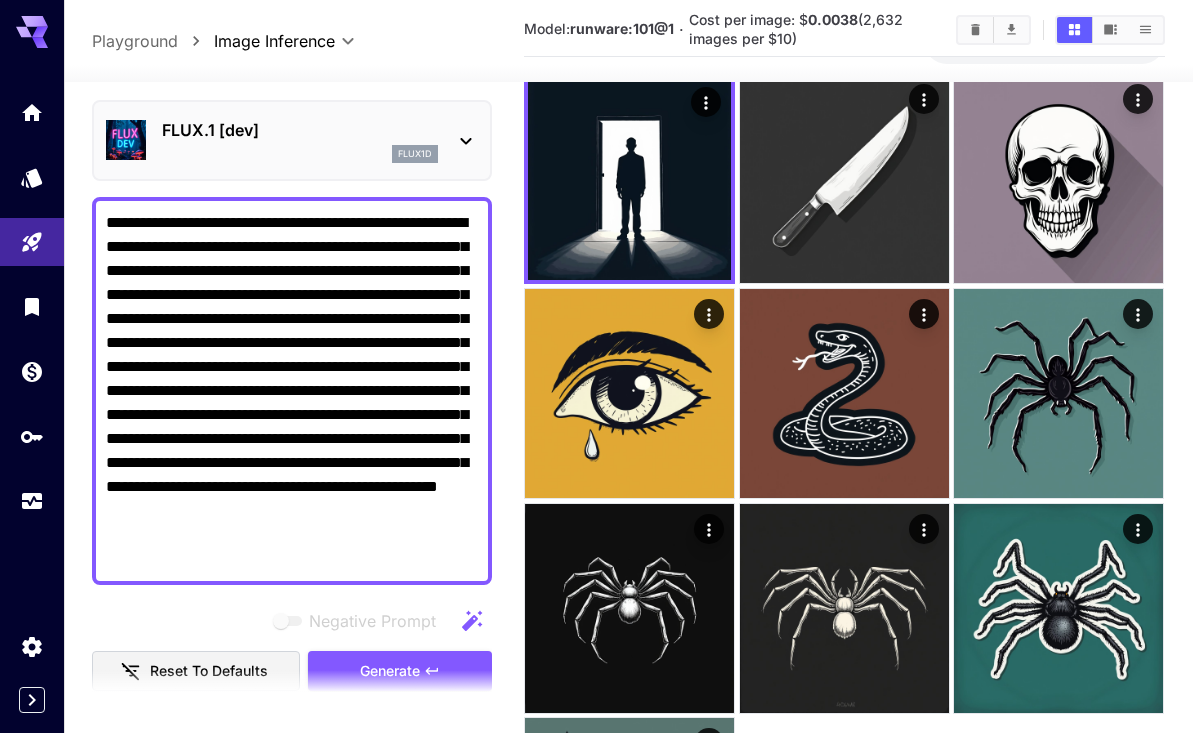 click on "**********" at bounding box center (292, 391) 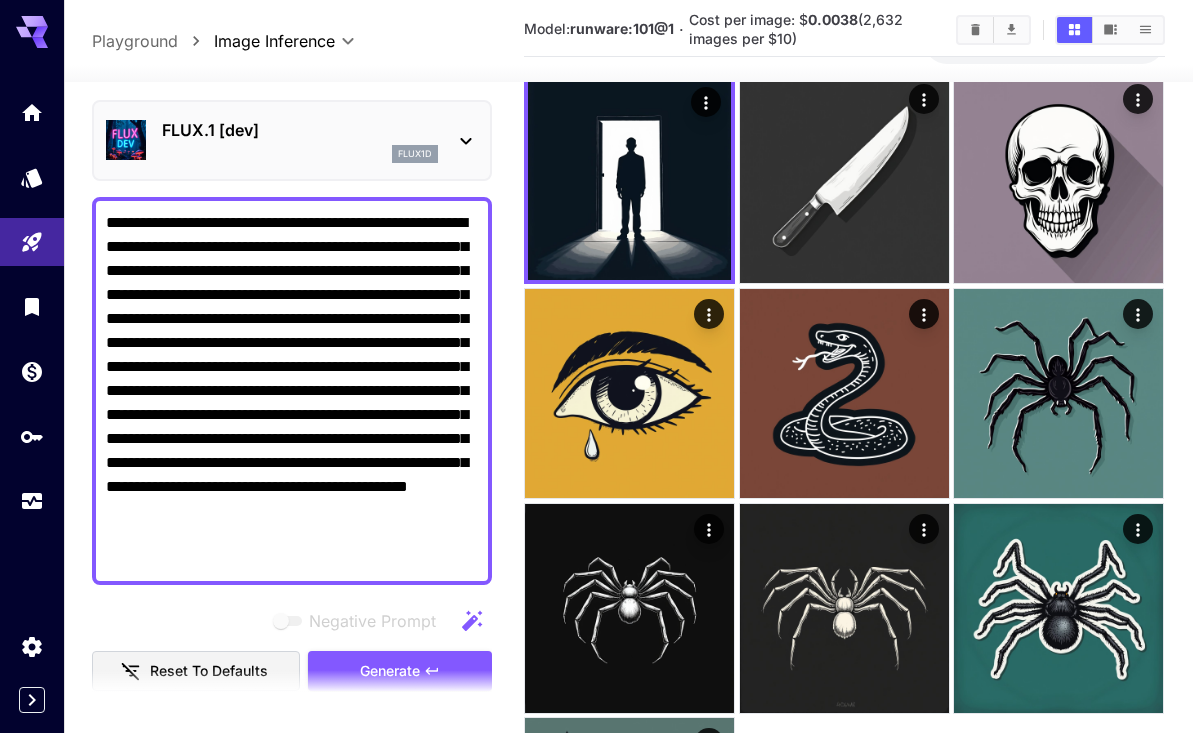 click at bounding box center (292, 694) 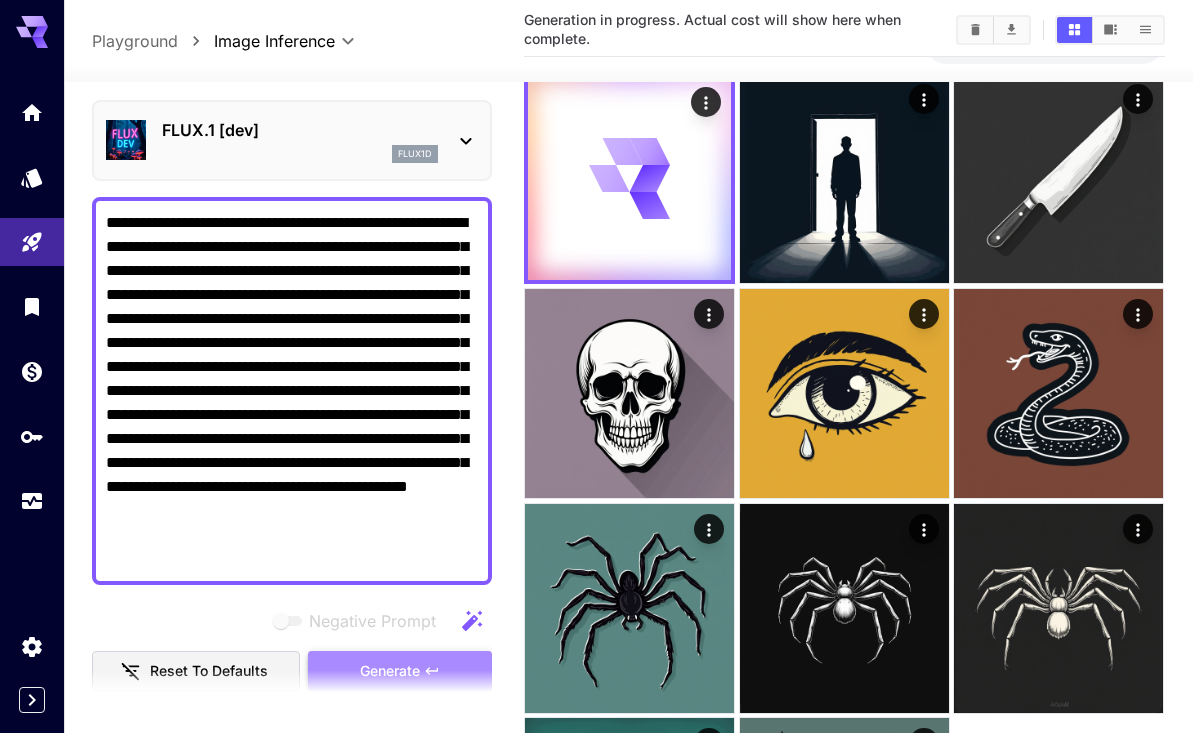 click on "Generate" at bounding box center [390, 671] 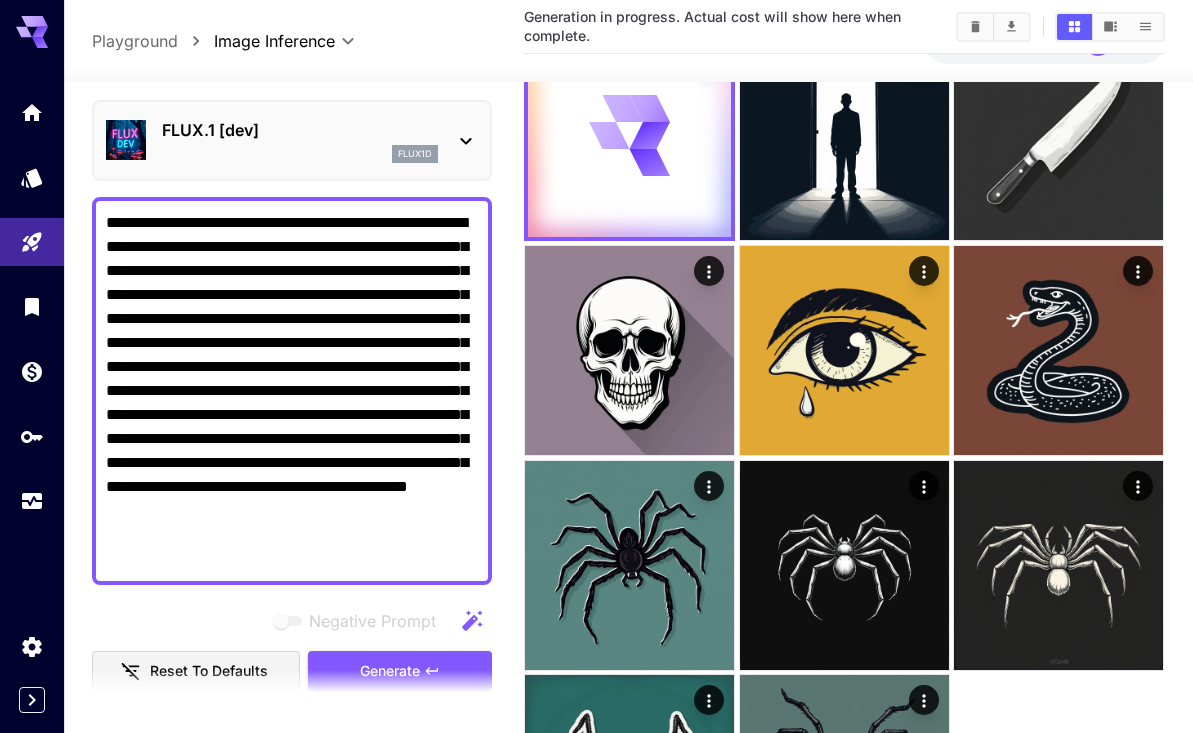 scroll, scrollTop: 146, scrollLeft: 0, axis: vertical 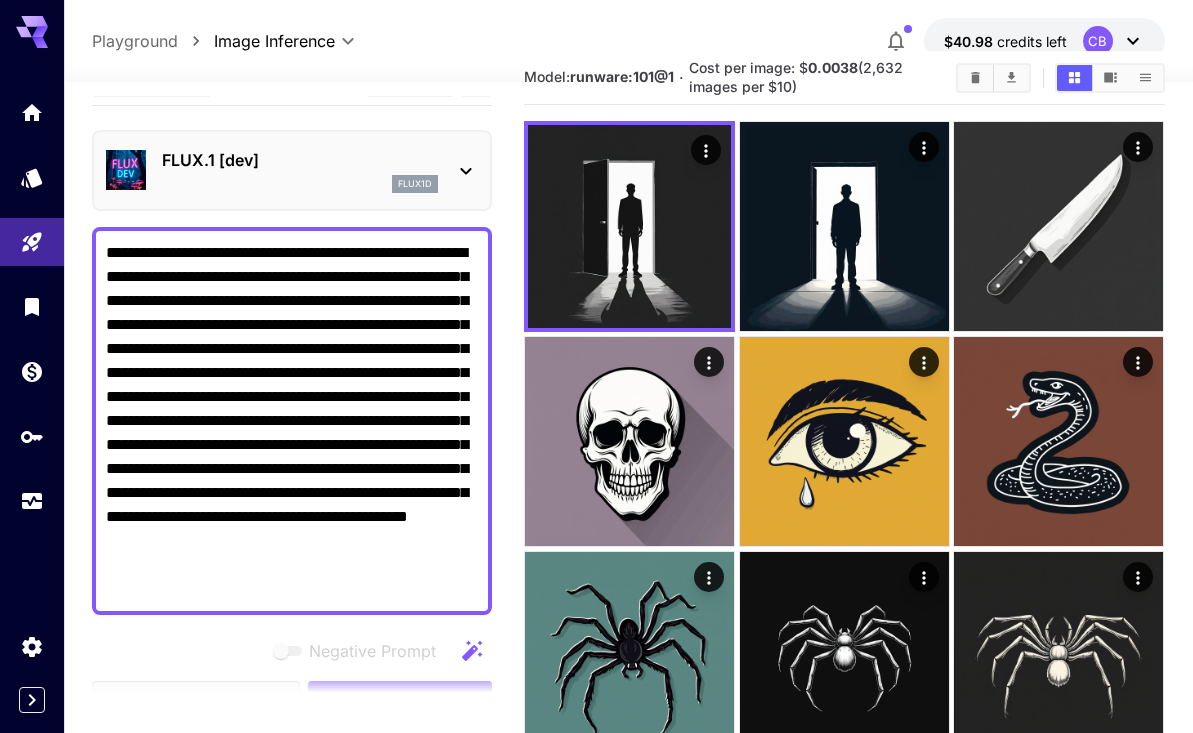 drag, startPoint x: 358, startPoint y: 518, endPoint x: 189, endPoint y: 525, distance: 169.14491 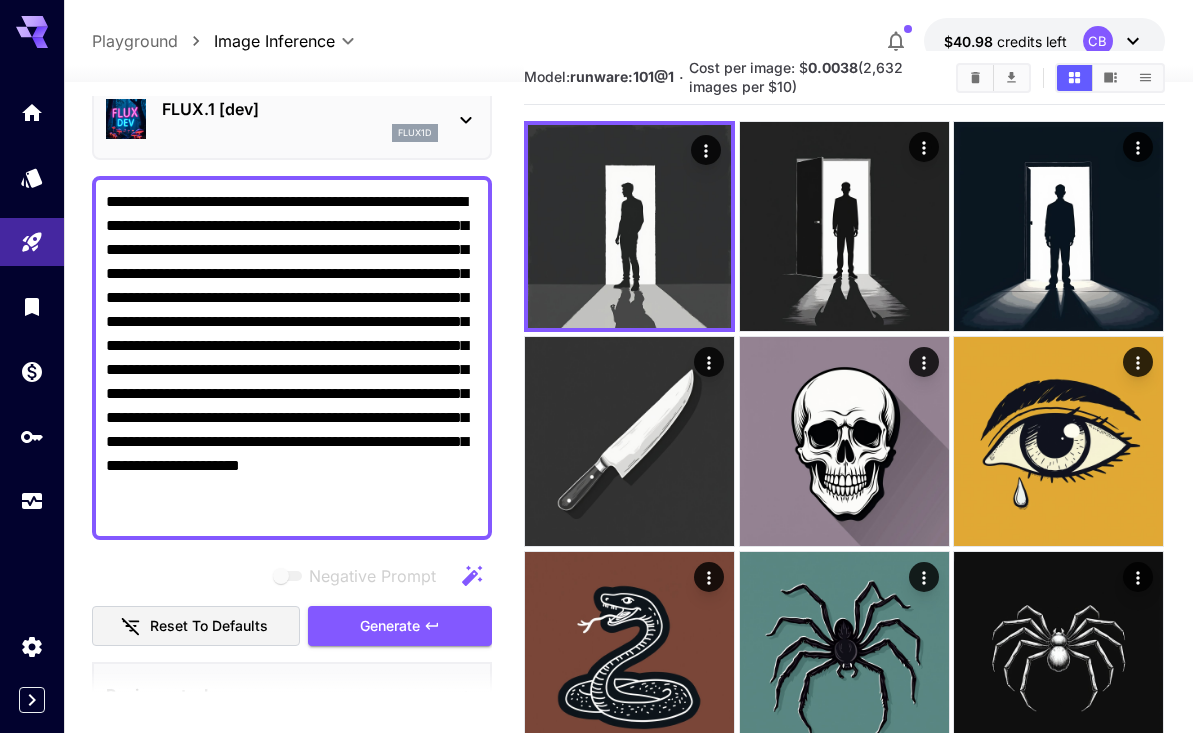 scroll, scrollTop: 96, scrollLeft: 0, axis: vertical 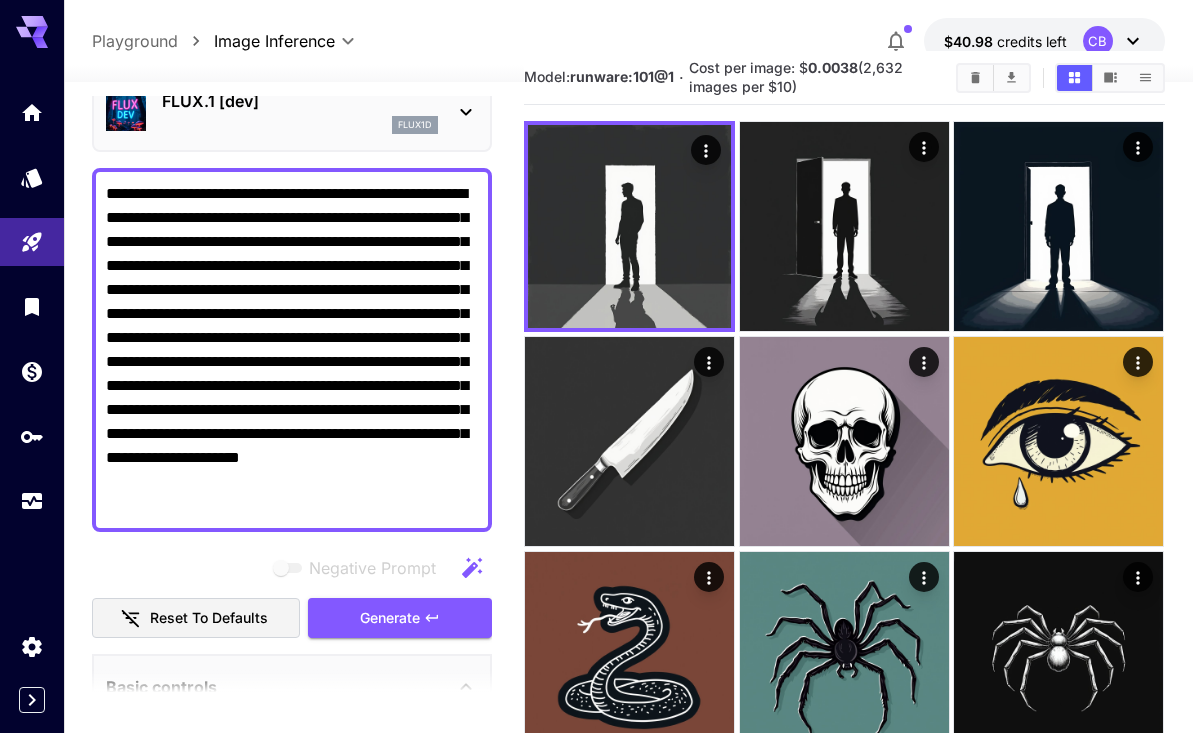 click on "**********" at bounding box center [292, 350] 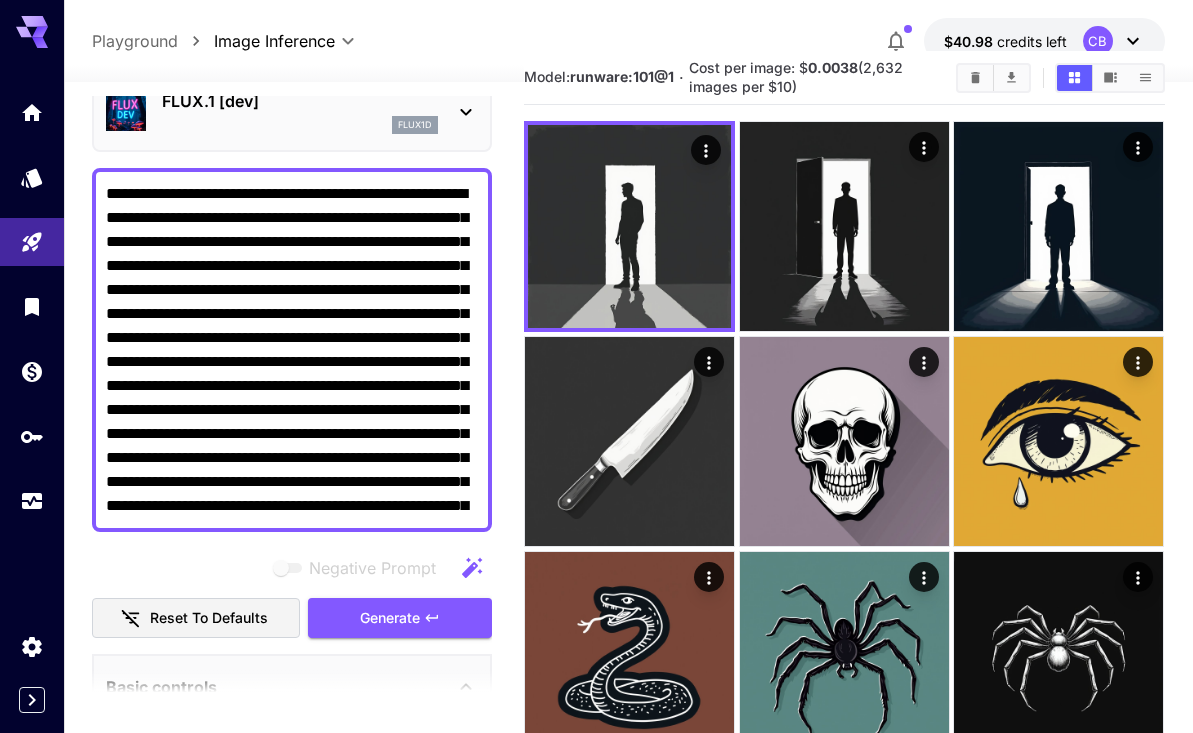 scroll, scrollTop: 156, scrollLeft: 0, axis: vertical 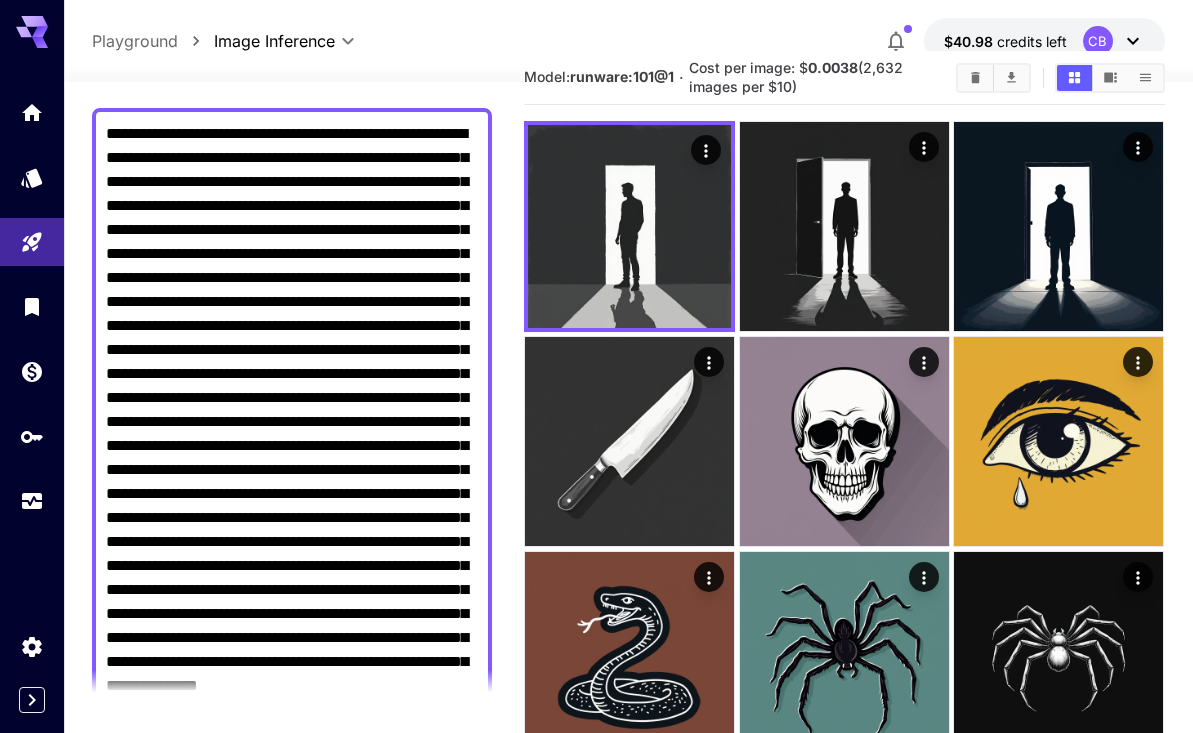 paste 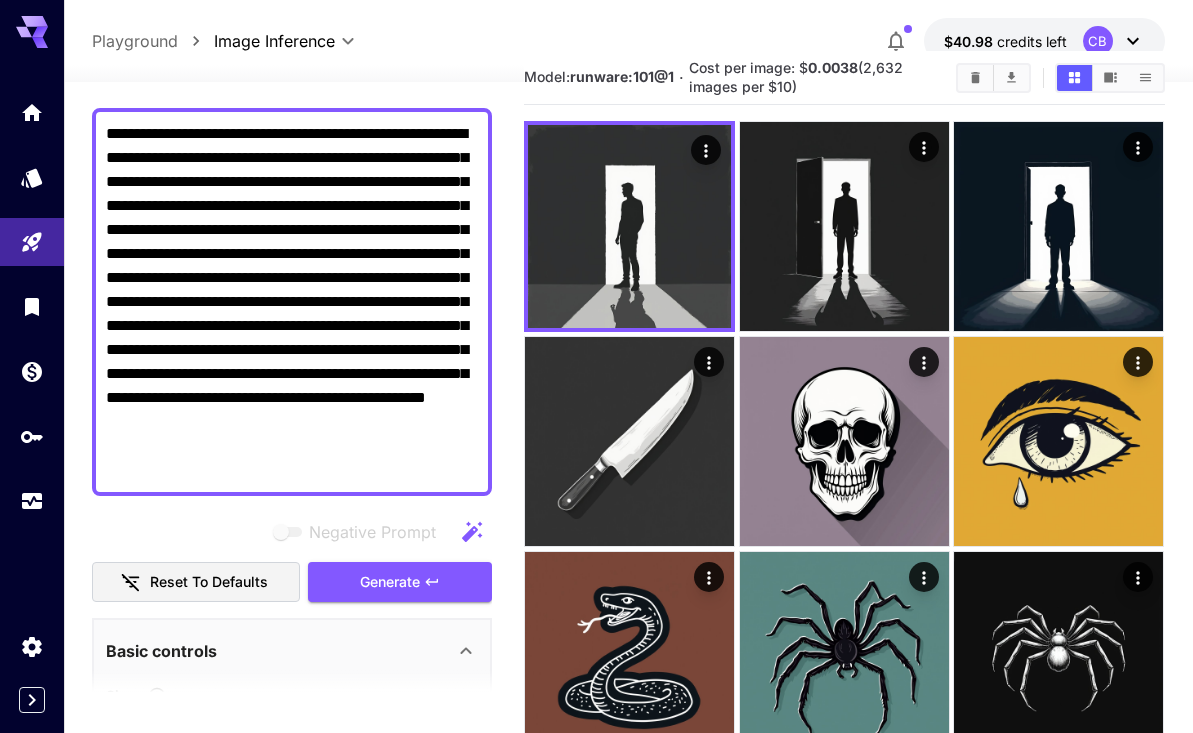 drag, startPoint x: 182, startPoint y: 468, endPoint x: 99, endPoint y: 469, distance: 83.00603 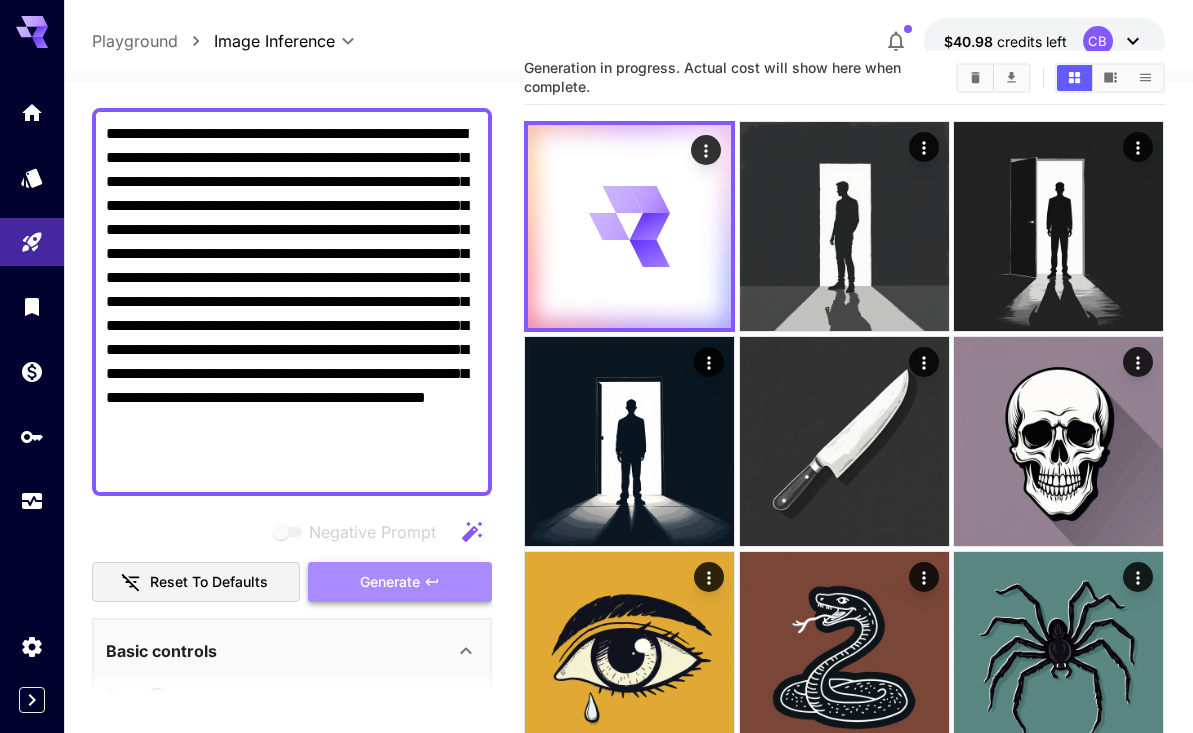 click on "Generate" at bounding box center (400, 582) 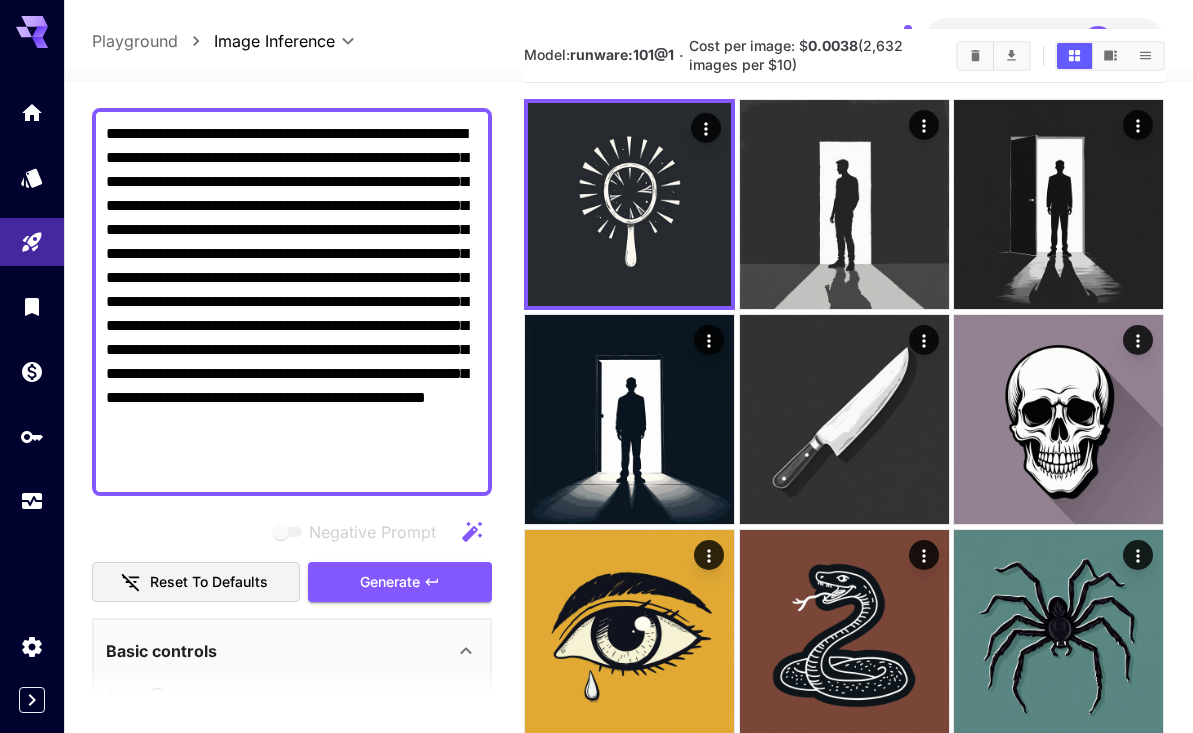 scroll, scrollTop: 78, scrollLeft: 0, axis: vertical 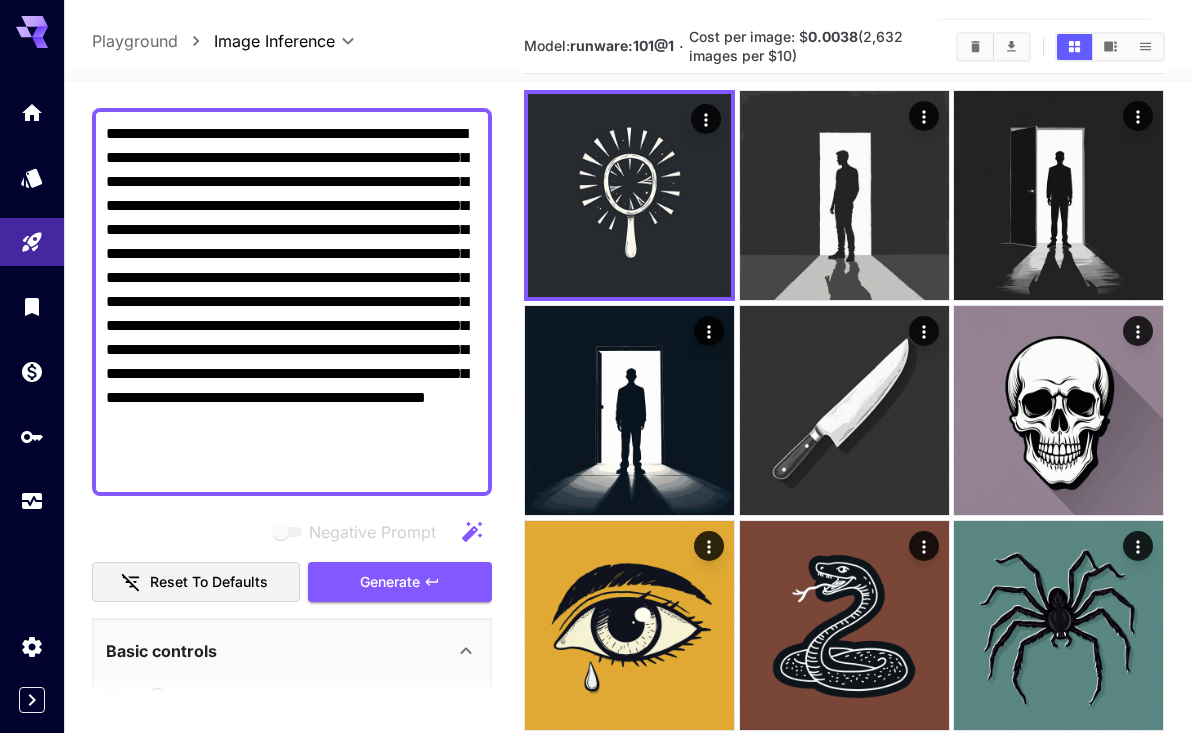 drag, startPoint x: 346, startPoint y: 397, endPoint x: 159, endPoint y: 407, distance: 187.26718 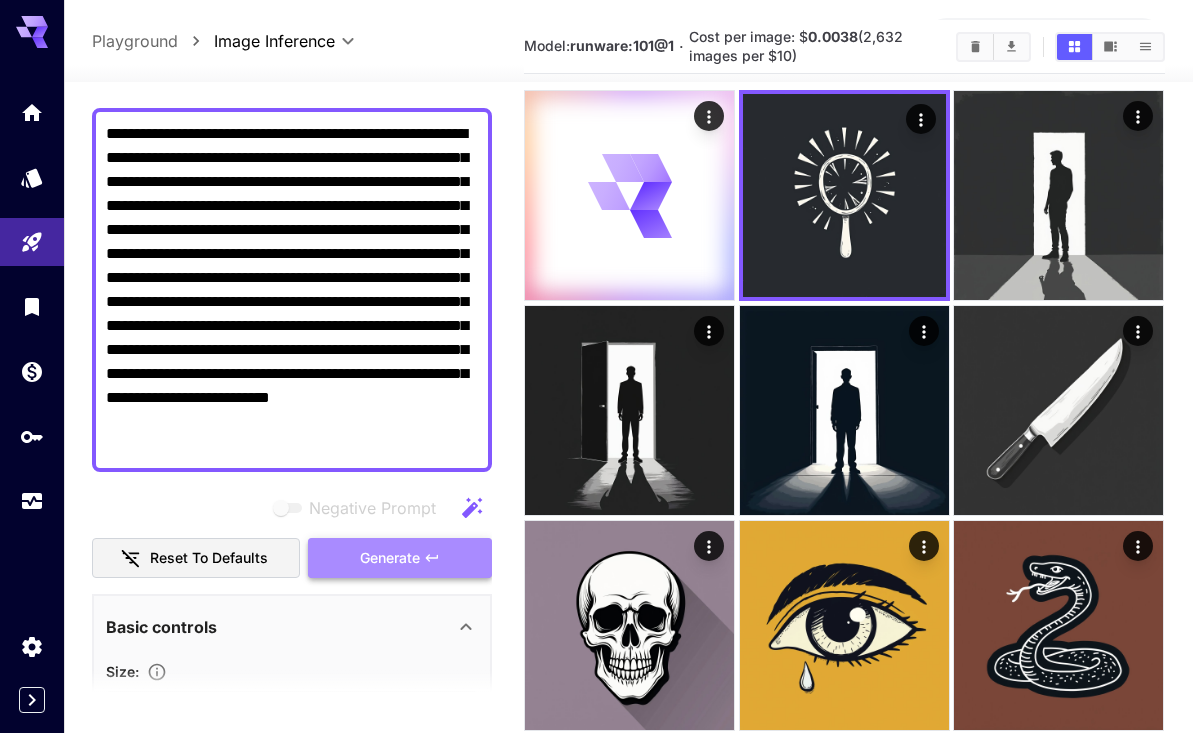 click 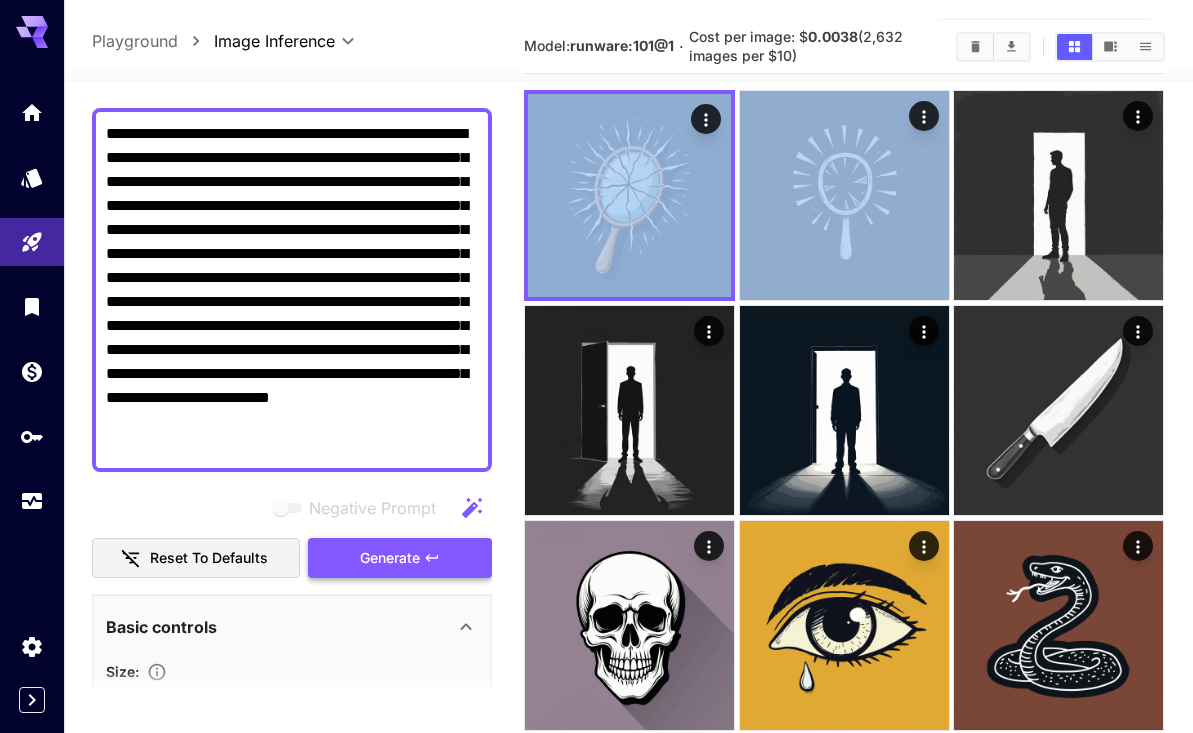 click on "Generate" at bounding box center [390, 558] 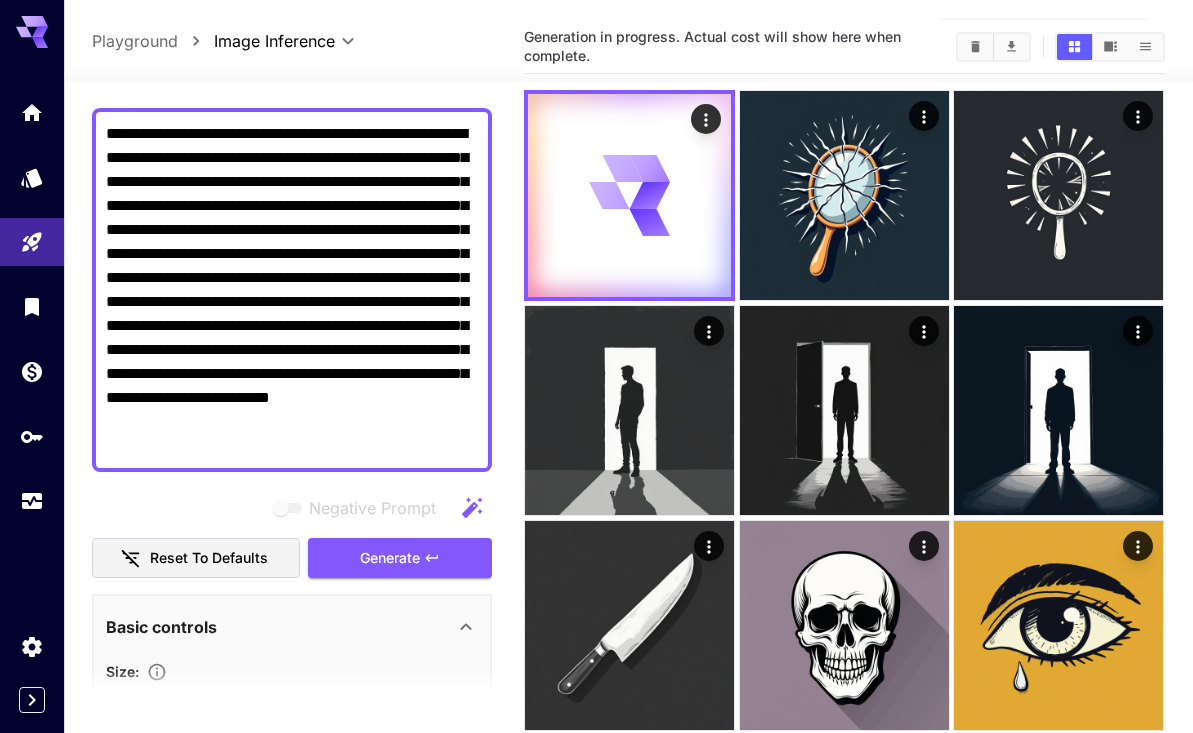 click on "**********" at bounding box center (292, 290) 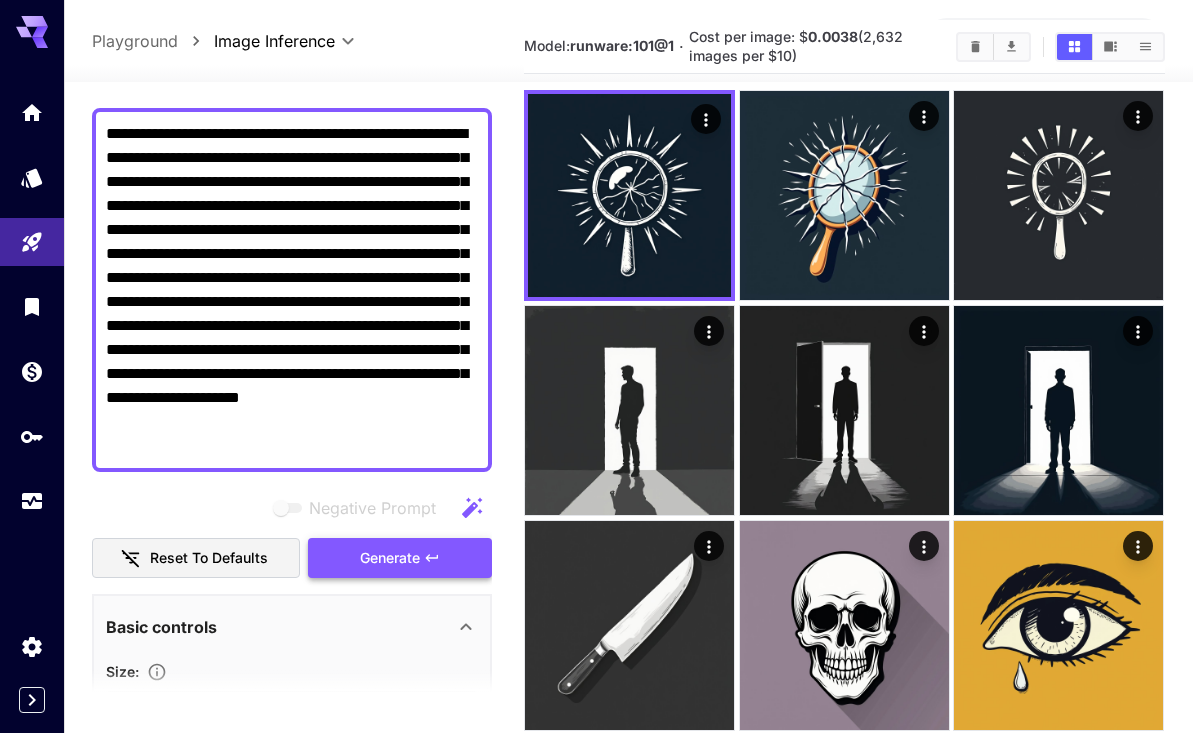 click 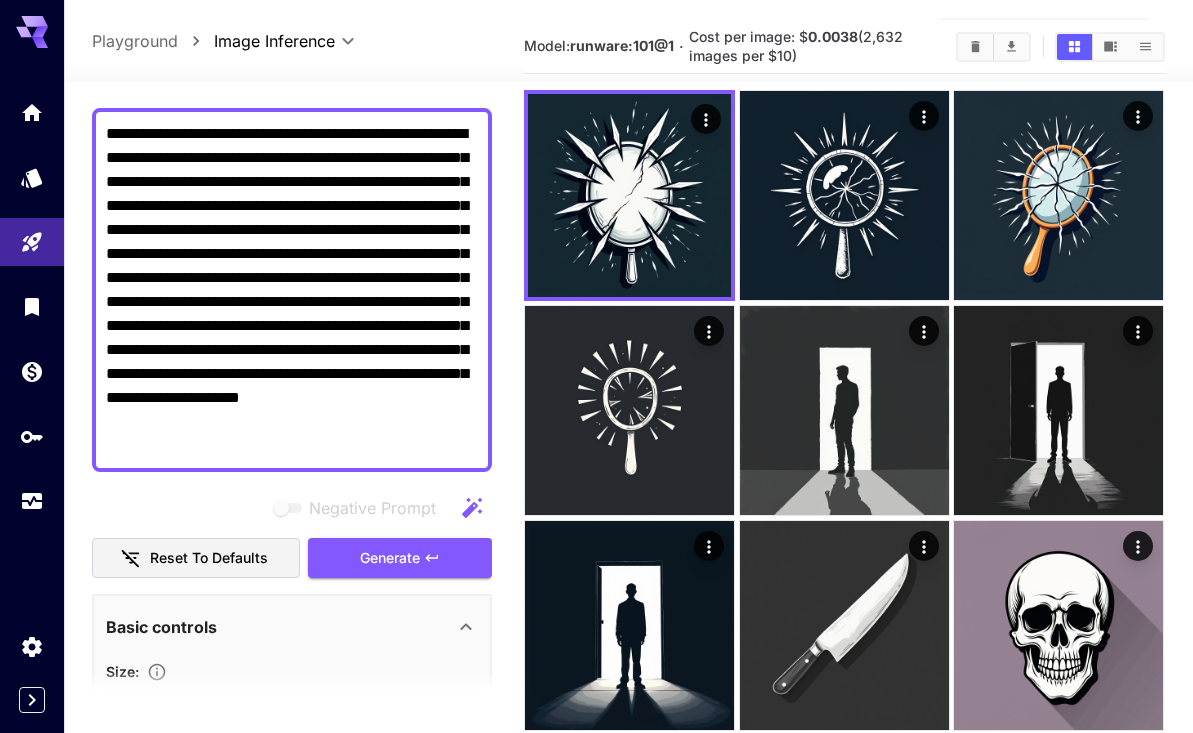 click on "**********" at bounding box center (292, 290) 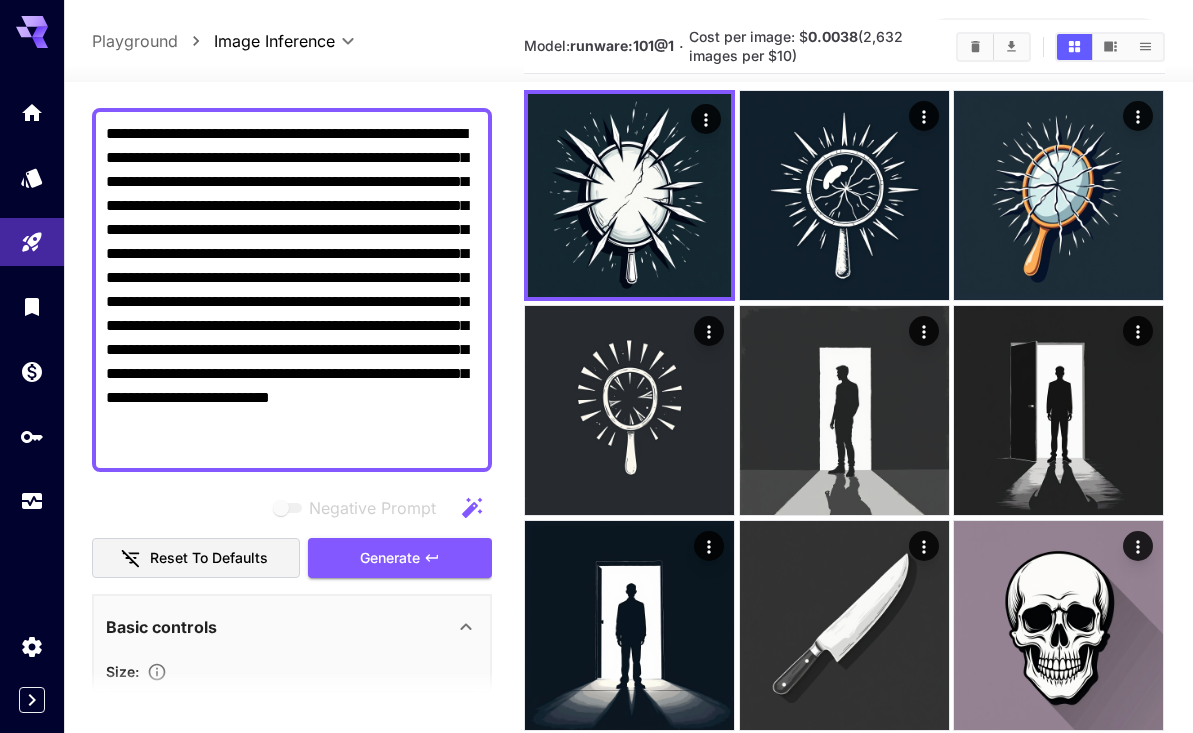 drag, startPoint x: 239, startPoint y: 446, endPoint x: 312, endPoint y: 446, distance: 73 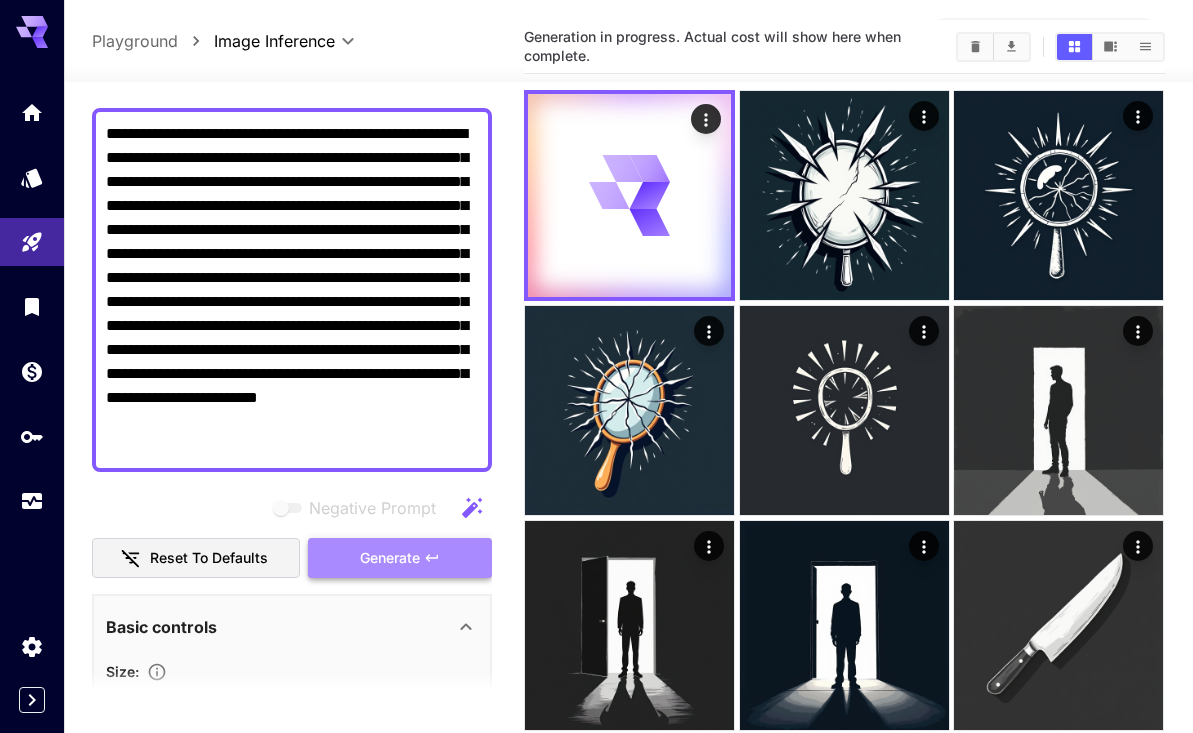 click on "Generate" at bounding box center [400, 558] 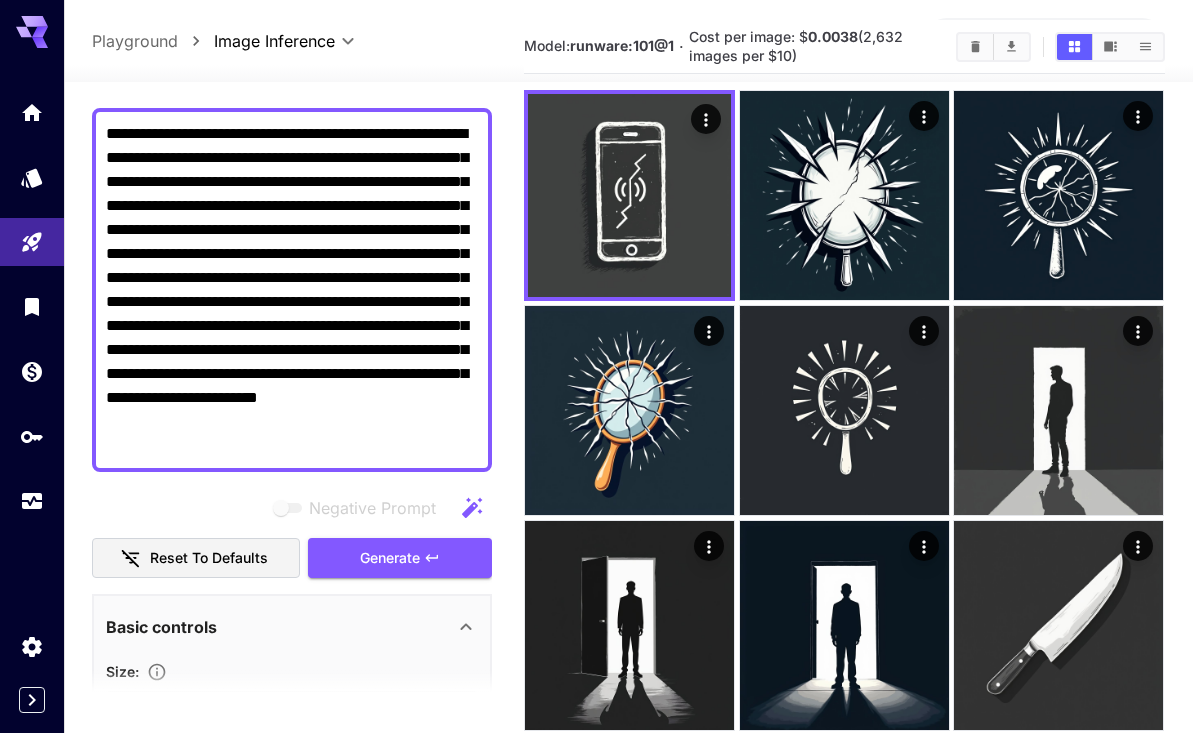 click on "**********" at bounding box center [292, 290] 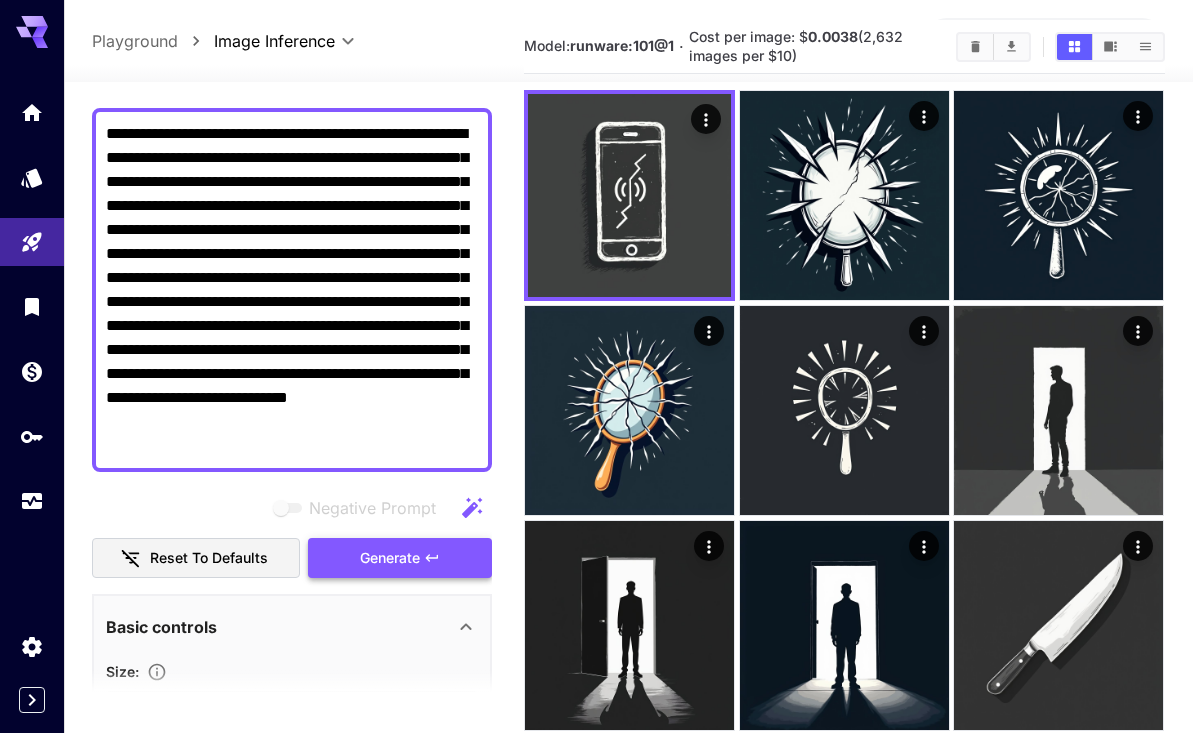 click on "Generate" at bounding box center (390, 558) 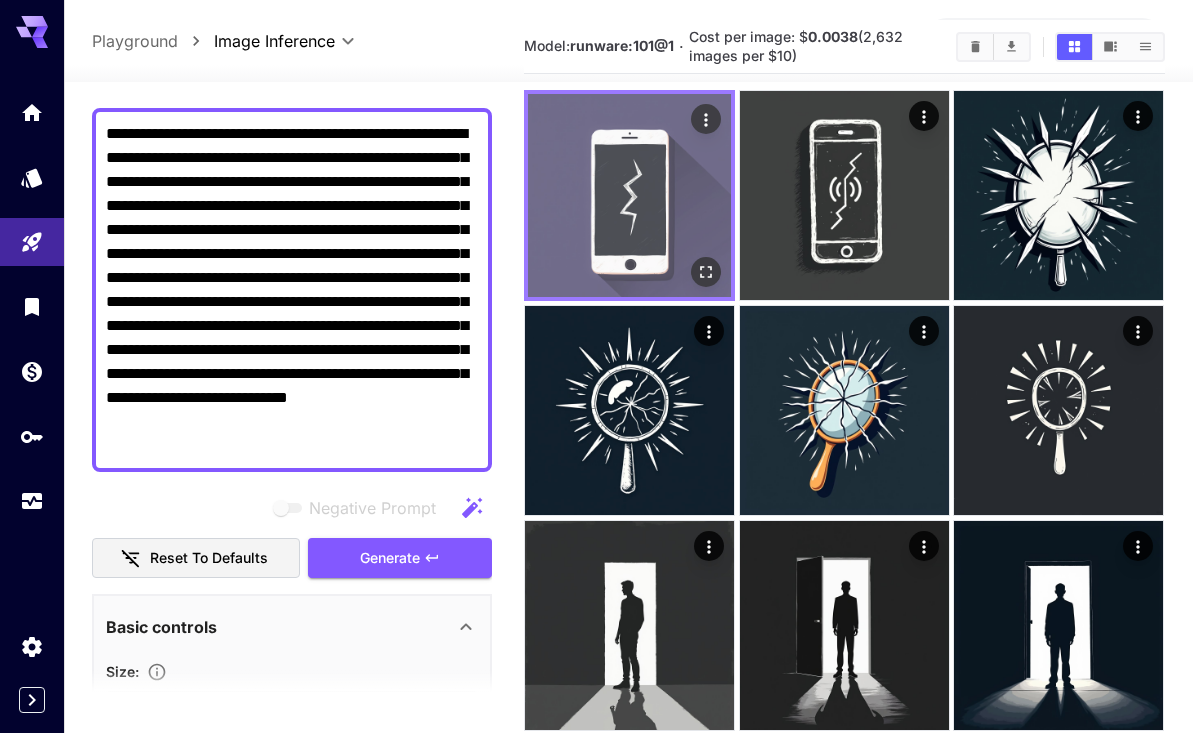 click at bounding box center [629, 195] 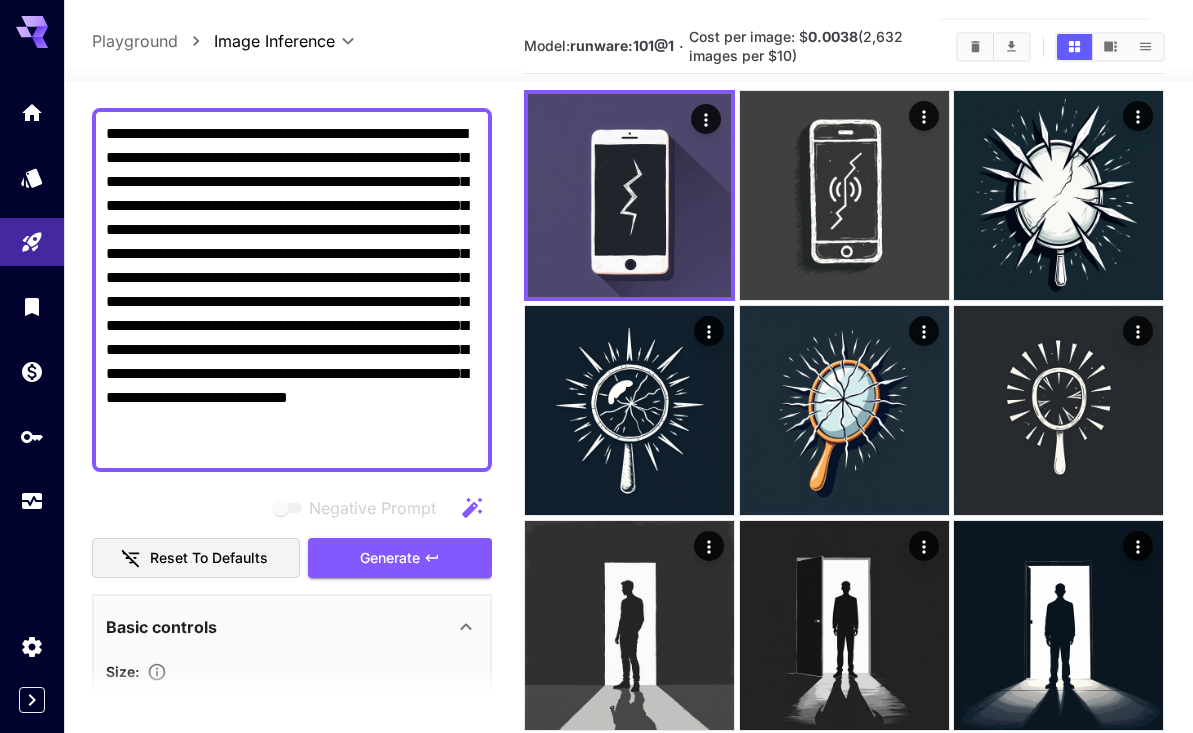 click on "**********" at bounding box center [292, 290] 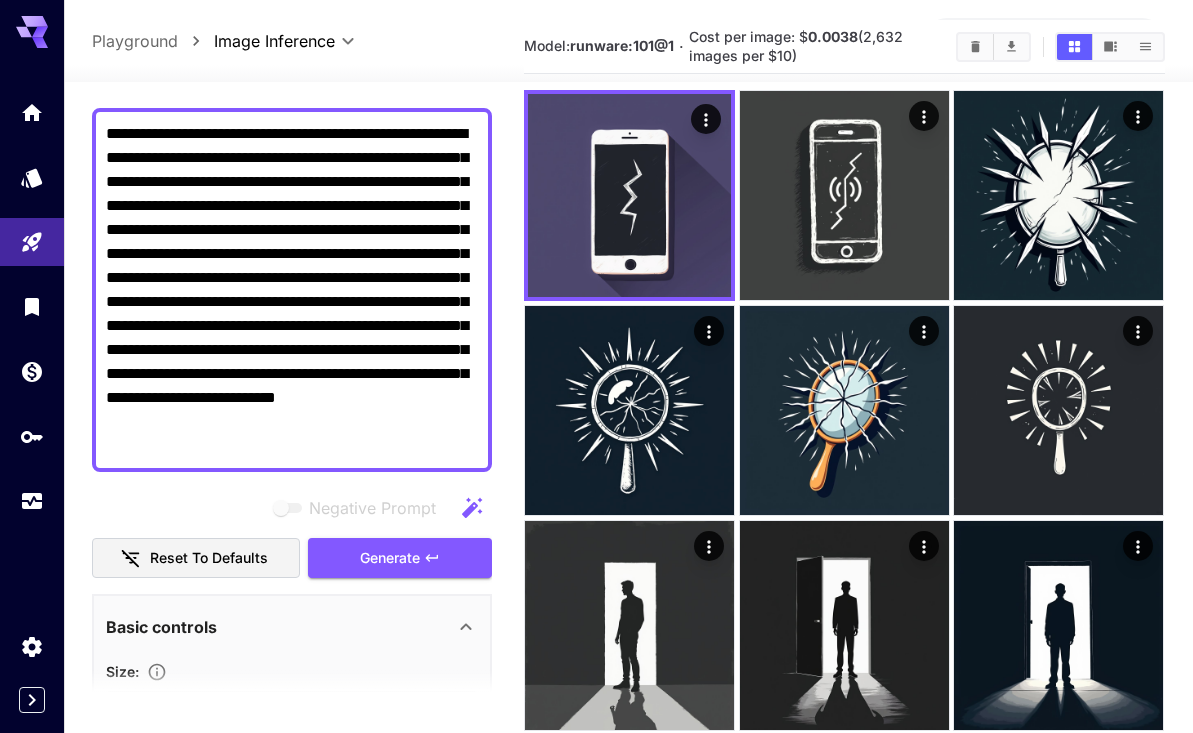 drag, startPoint x: 238, startPoint y: 443, endPoint x: 313, endPoint y: 444, distance: 75.00667 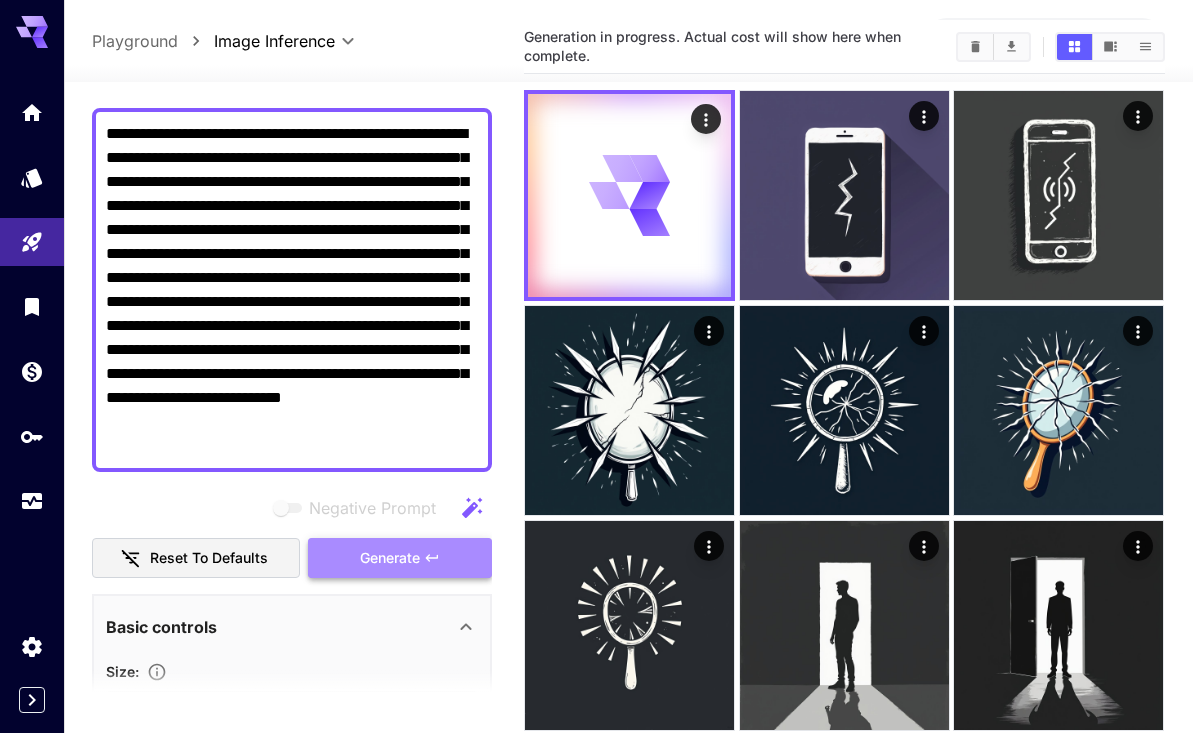 click on "Generate" at bounding box center (390, 558) 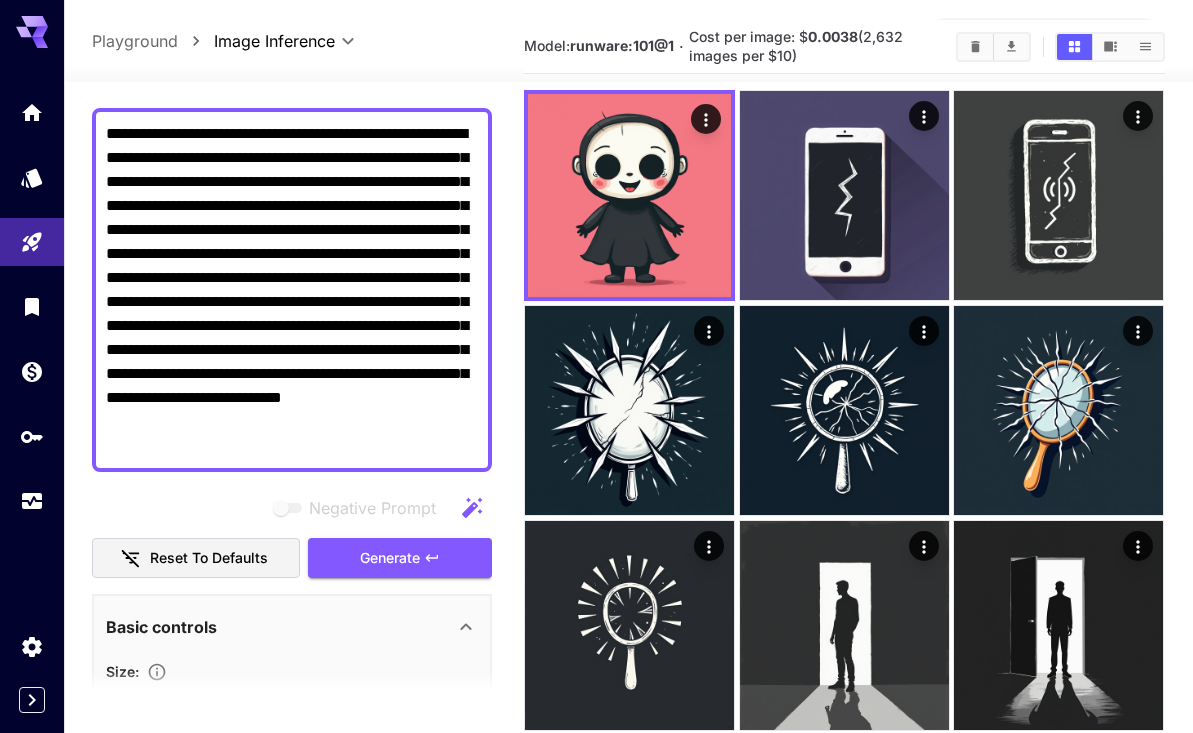 click on "**********" at bounding box center (292, 290) 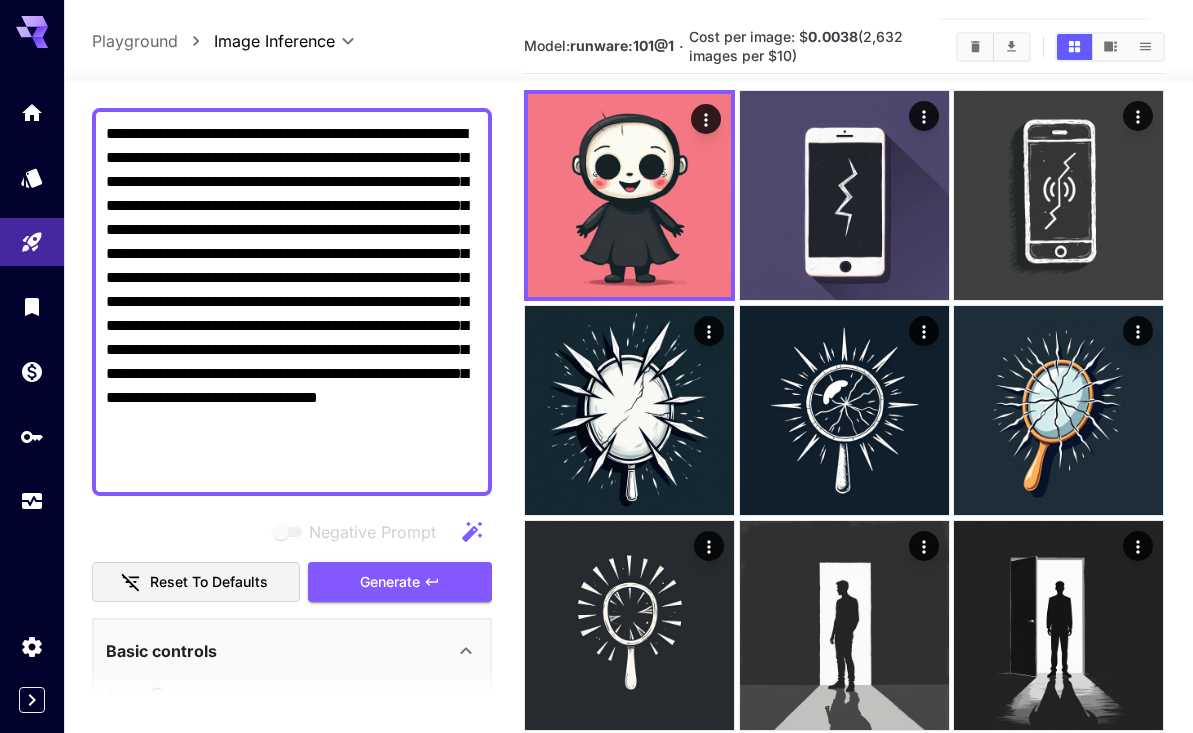 drag, startPoint x: 325, startPoint y: 447, endPoint x: 398, endPoint y: 447, distance: 73 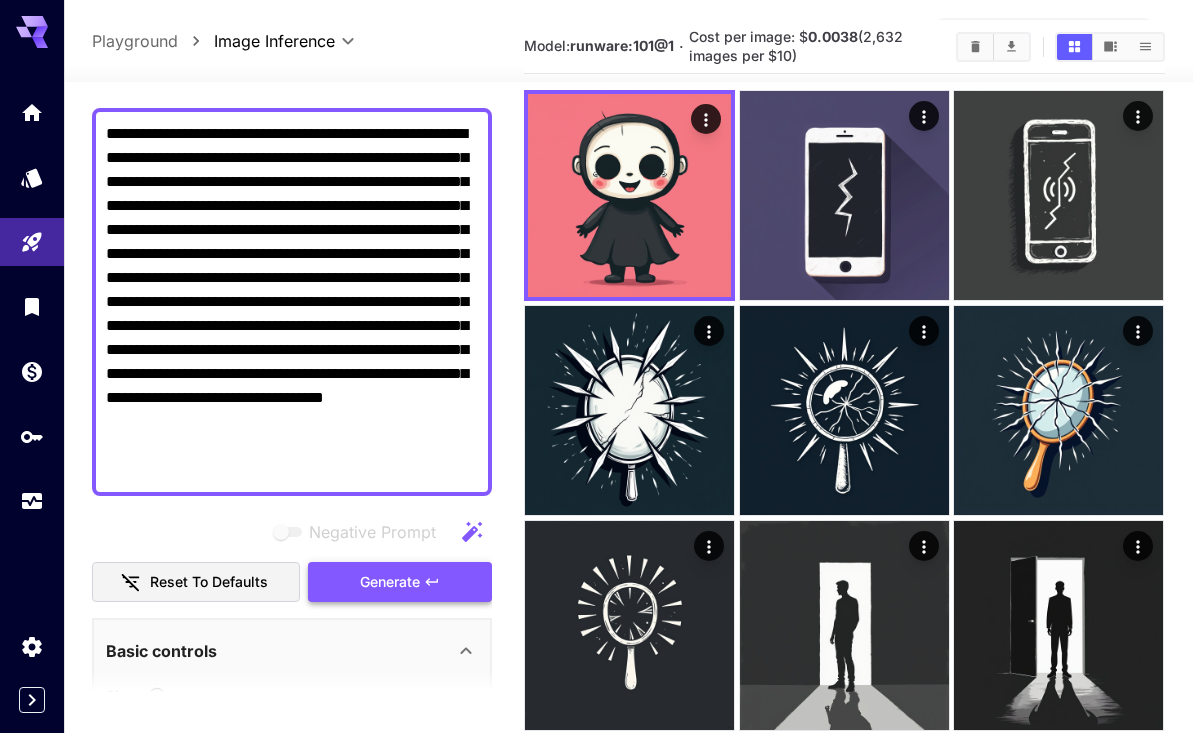 click on "Generate" at bounding box center (400, 582) 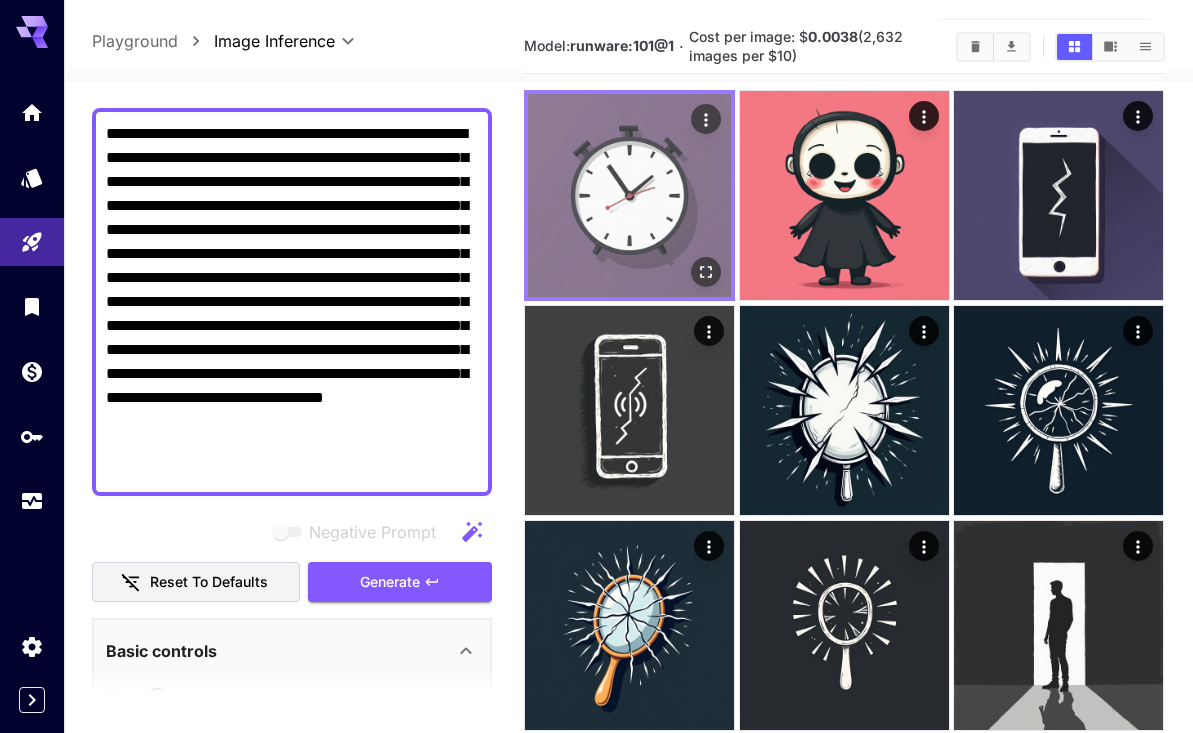 click at bounding box center [629, 195] 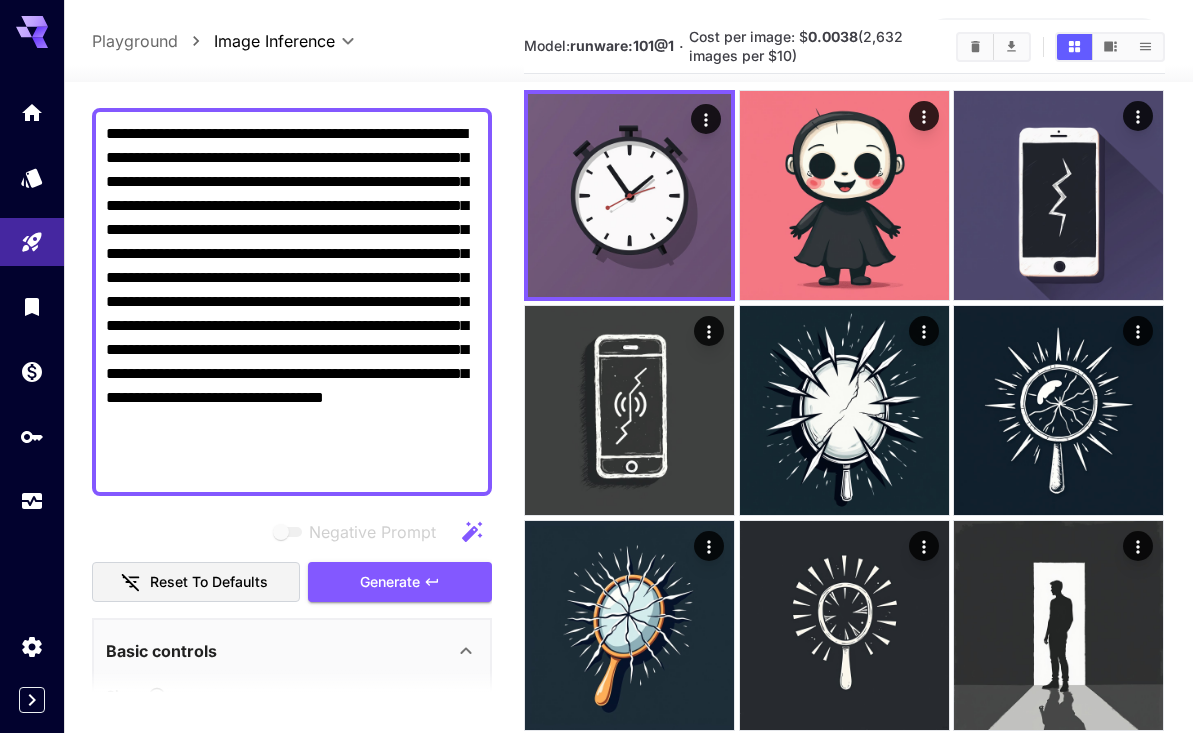 click on "**********" at bounding box center (292, 302) 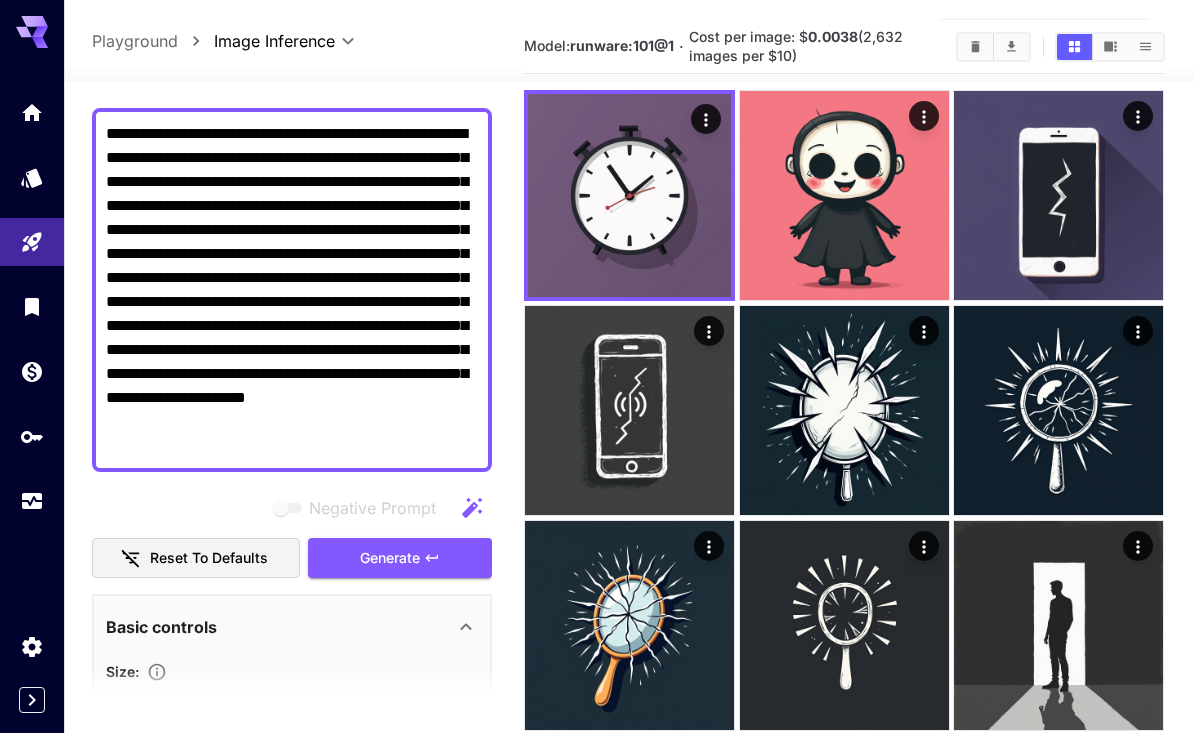 drag, startPoint x: 237, startPoint y: 450, endPoint x: 311, endPoint y: 450, distance: 74 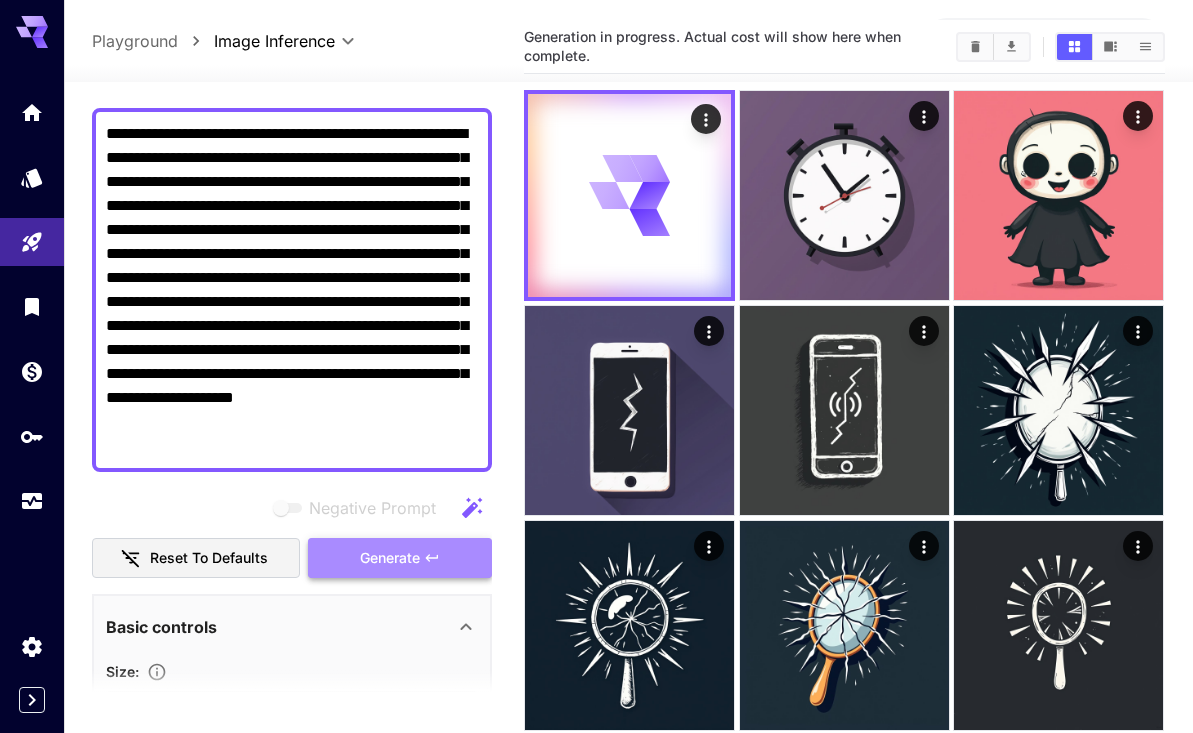 click on "Generate" at bounding box center [390, 558] 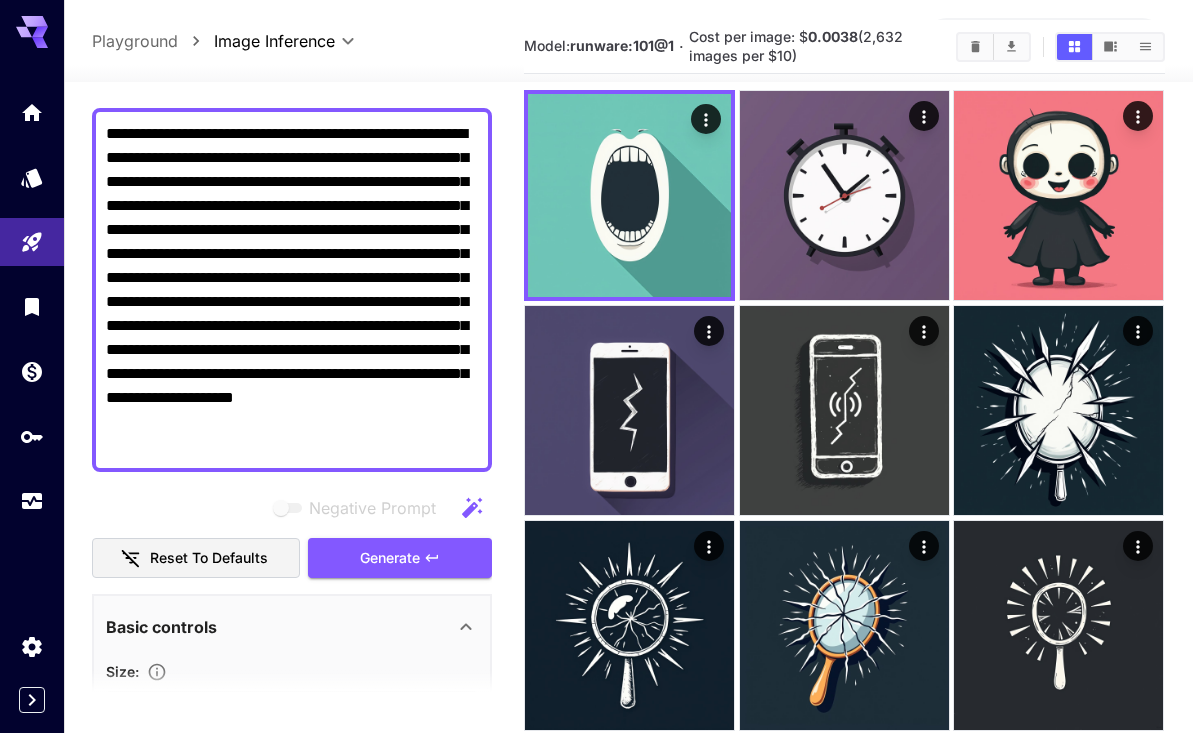 click on "**********" at bounding box center (292, 290) 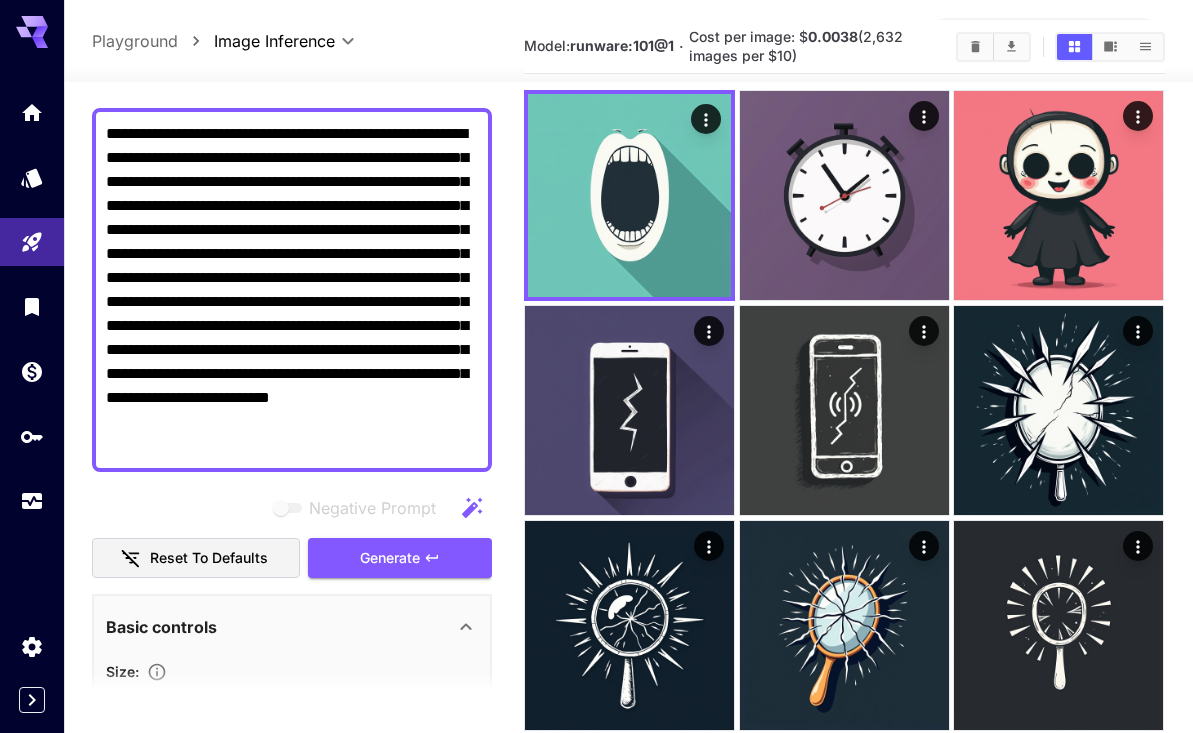 drag, startPoint x: 232, startPoint y: 443, endPoint x: 283, endPoint y: 443, distance: 51 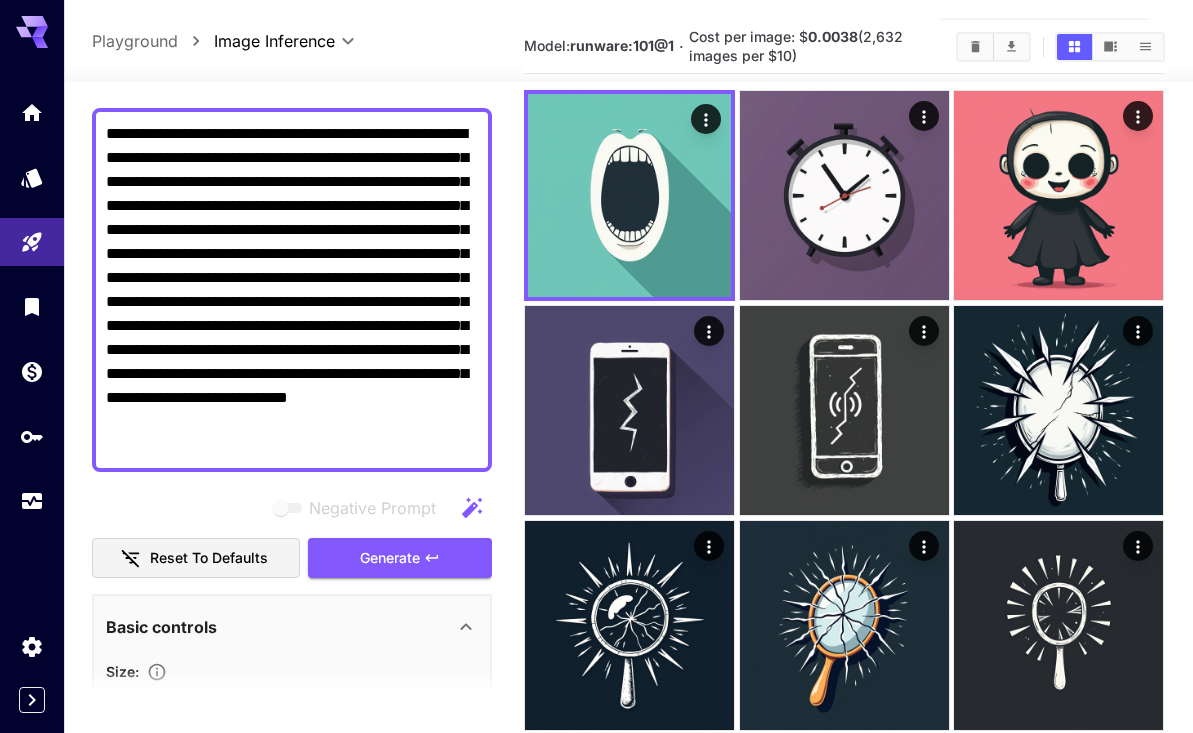 click on "Negative Prompt Reset to defaults Generate" at bounding box center (292, 533) 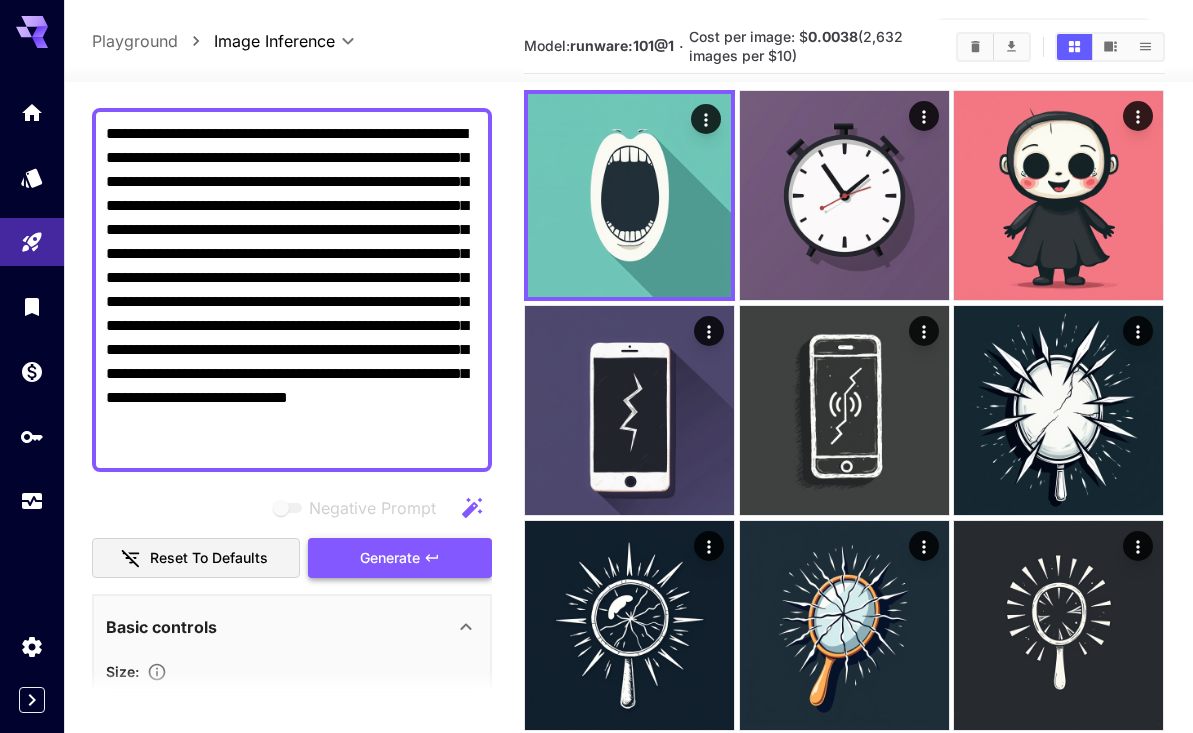click on "Generate" at bounding box center [400, 558] 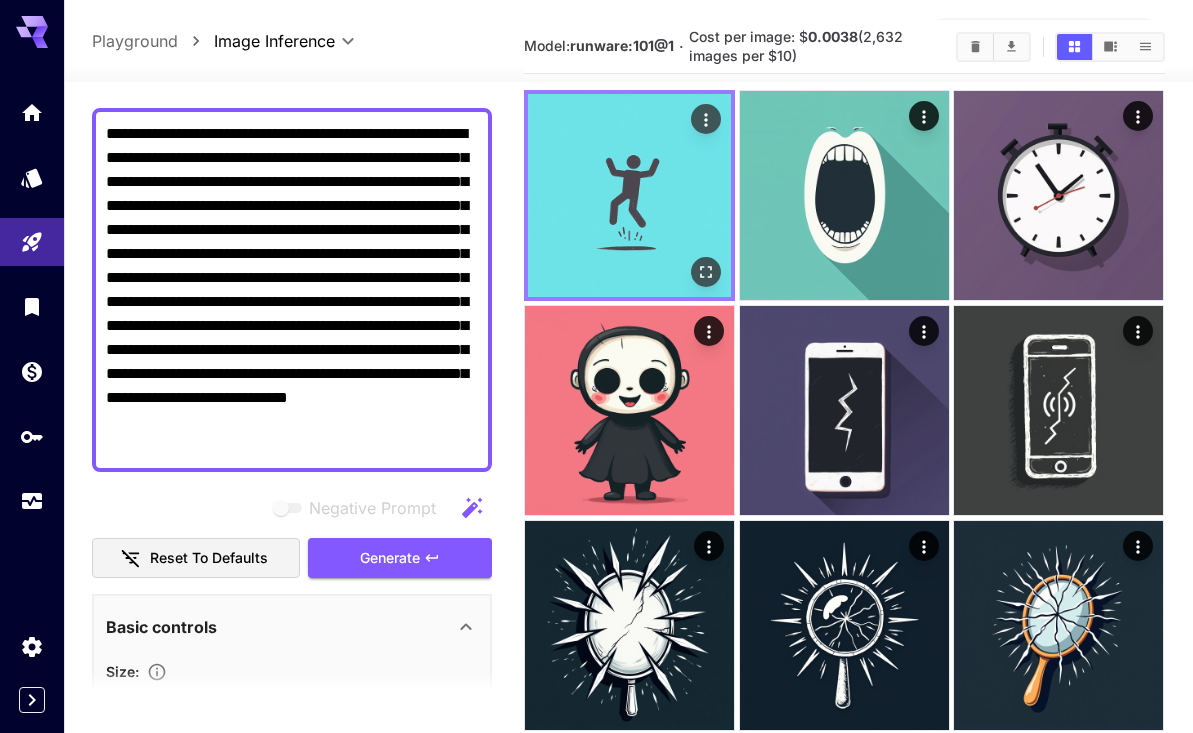 click at bounding box center (629, 195) 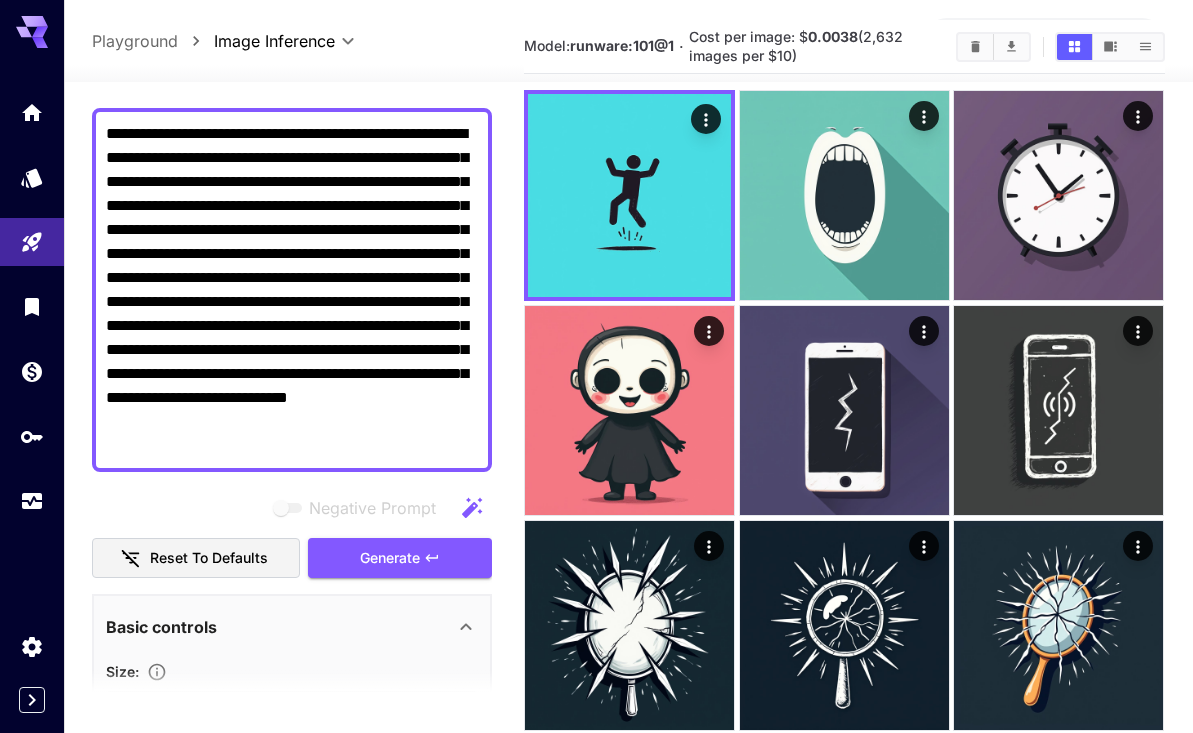 click on "**********" at bounding box center (292, 290) 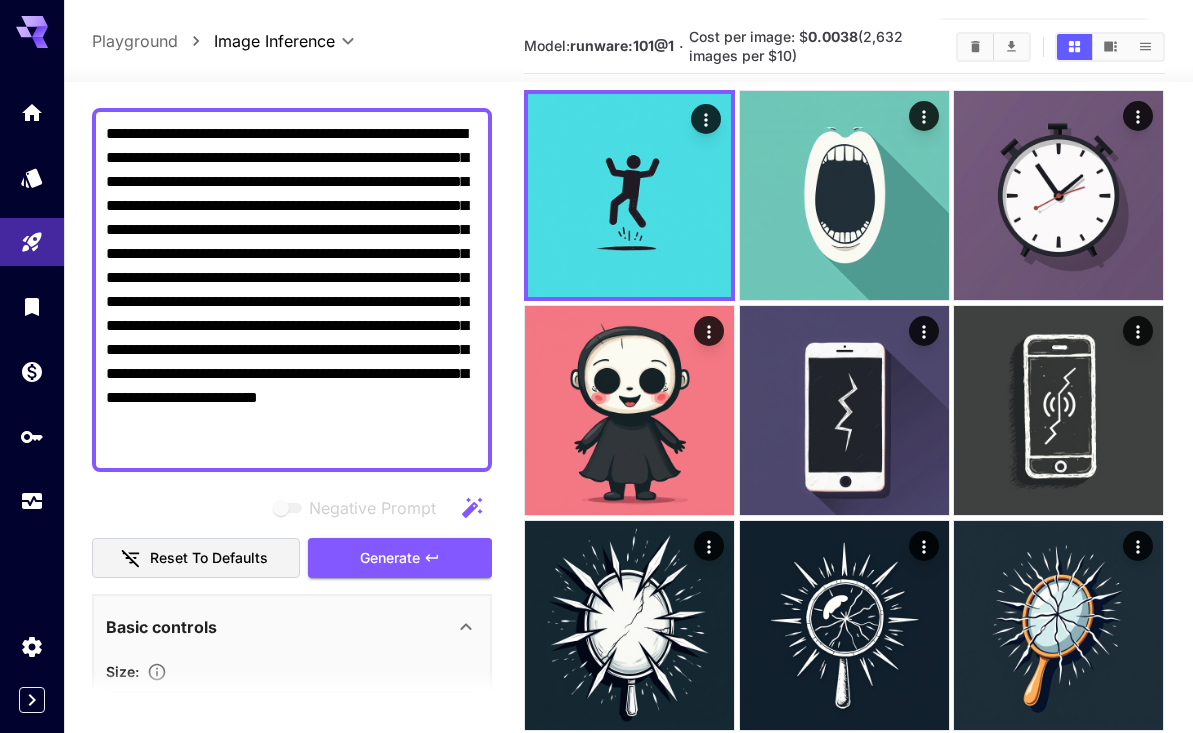drag, startPoint x: 236, startPoint y: 443, endPoint x: 314, endPoint y: 443, distance: 78 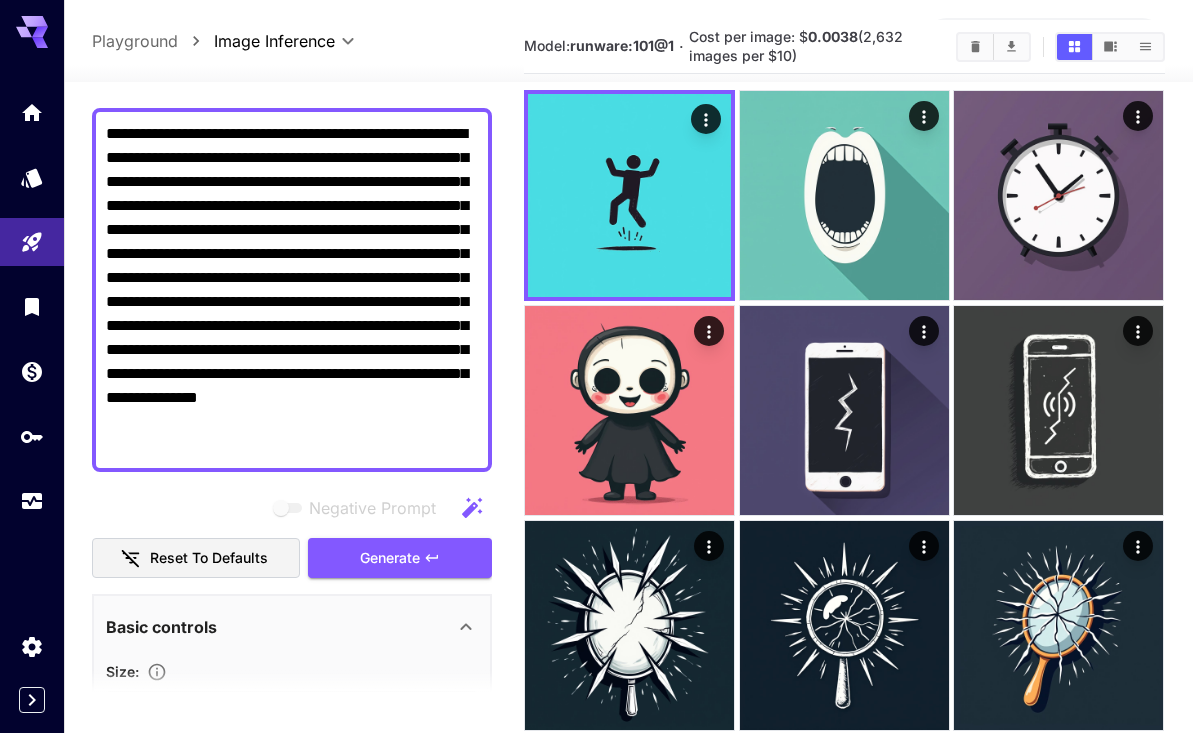 paste on "**********" 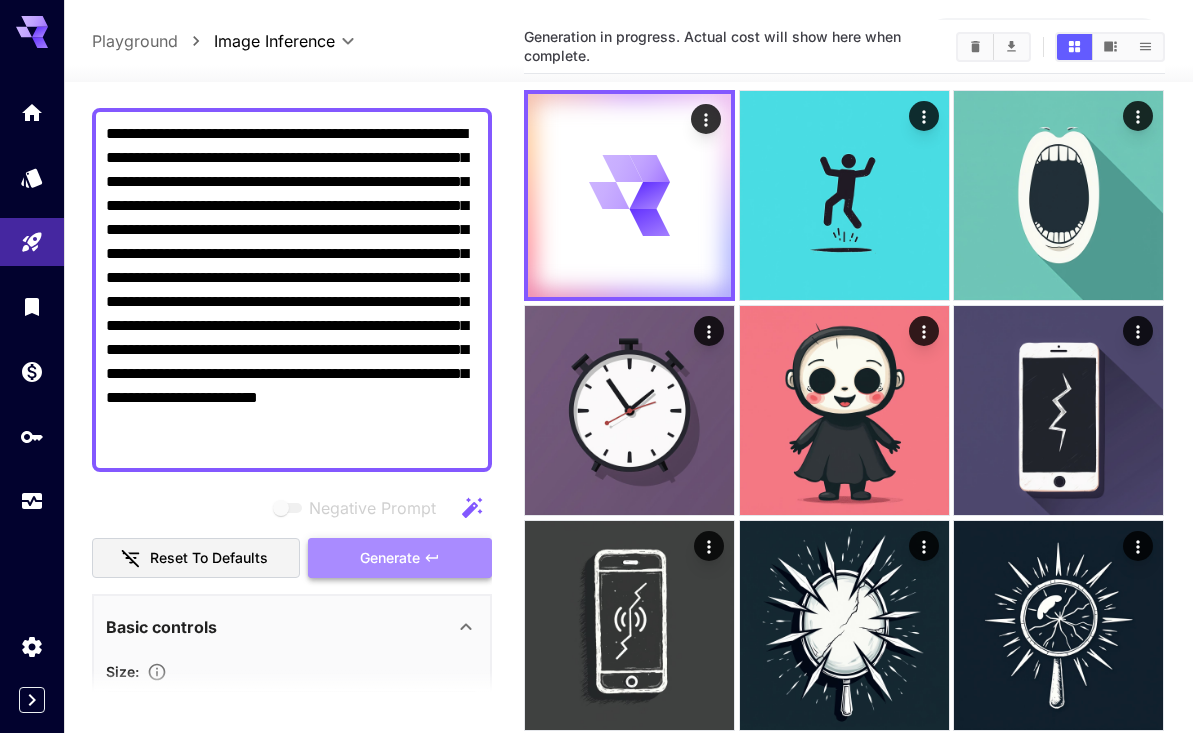 click on "Generate" at bounding box center (390, 558) 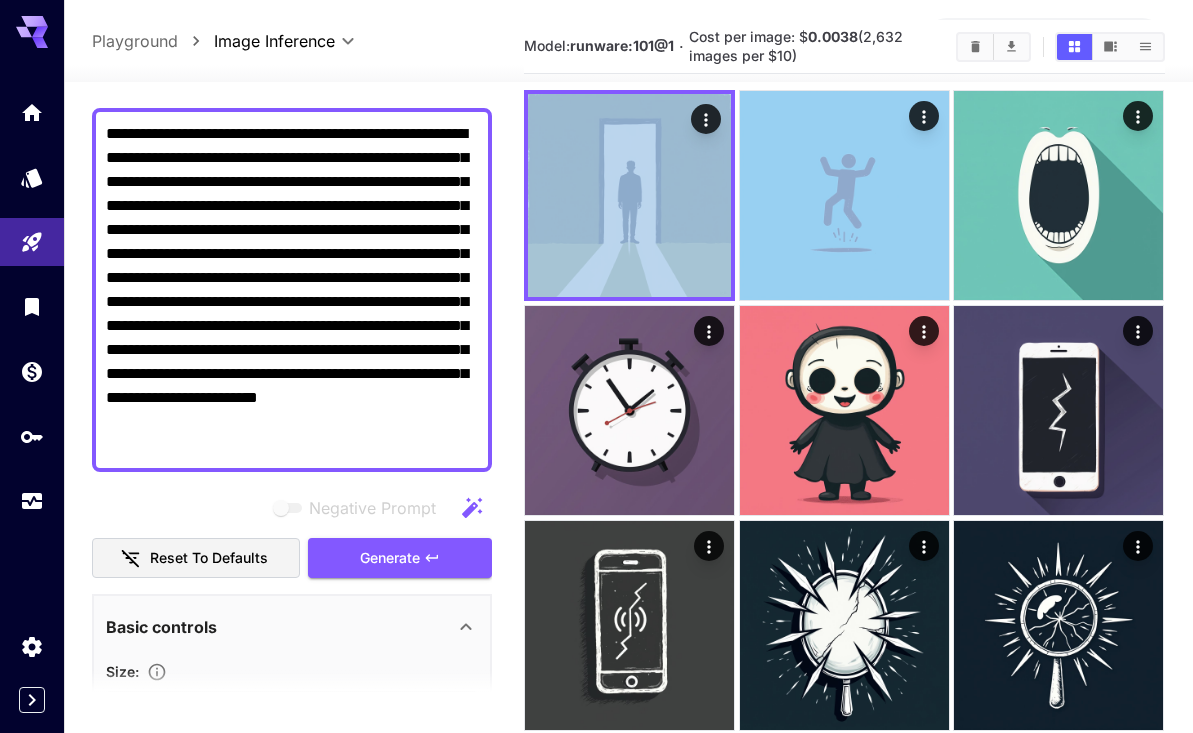 scroll, scrollTop: 0, scrollLeft: 0, axis: both 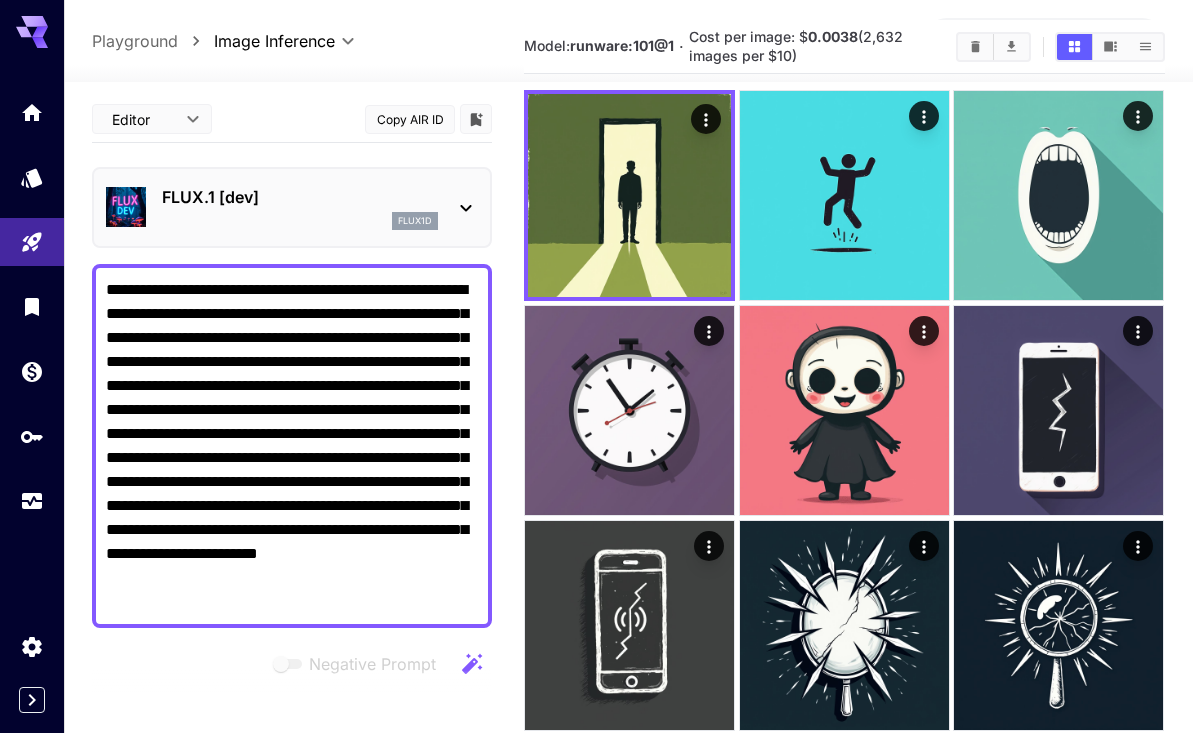 click on "**********" at bounding box center [292, 446] 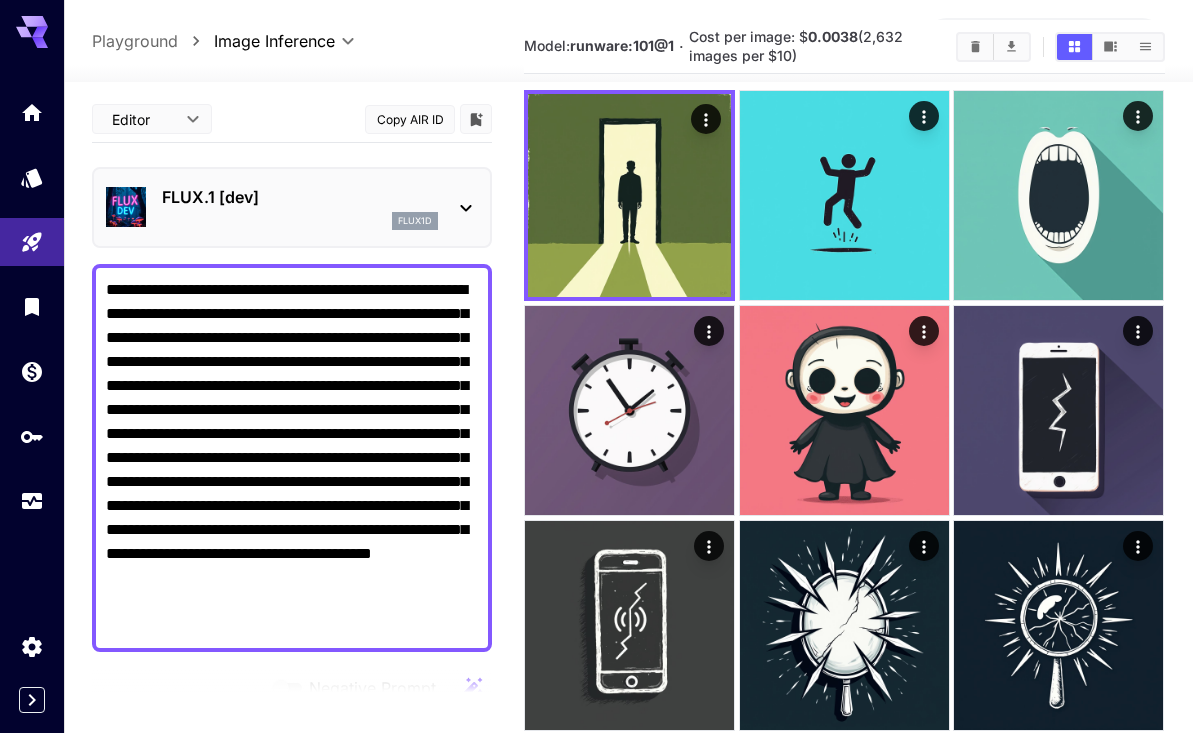 drag, startPoint x: 321, startPoint y: 607, endPoint x: 437, endPoint y: 597, distance: 116.43024 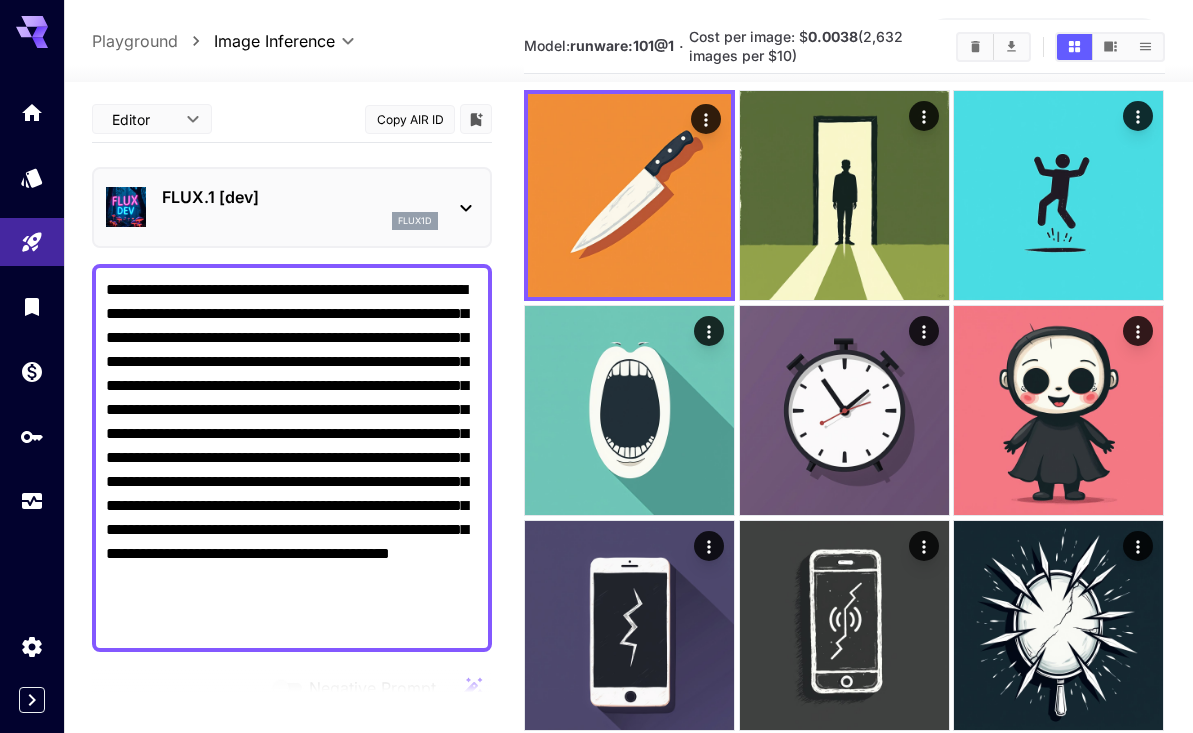 type on "**********" 